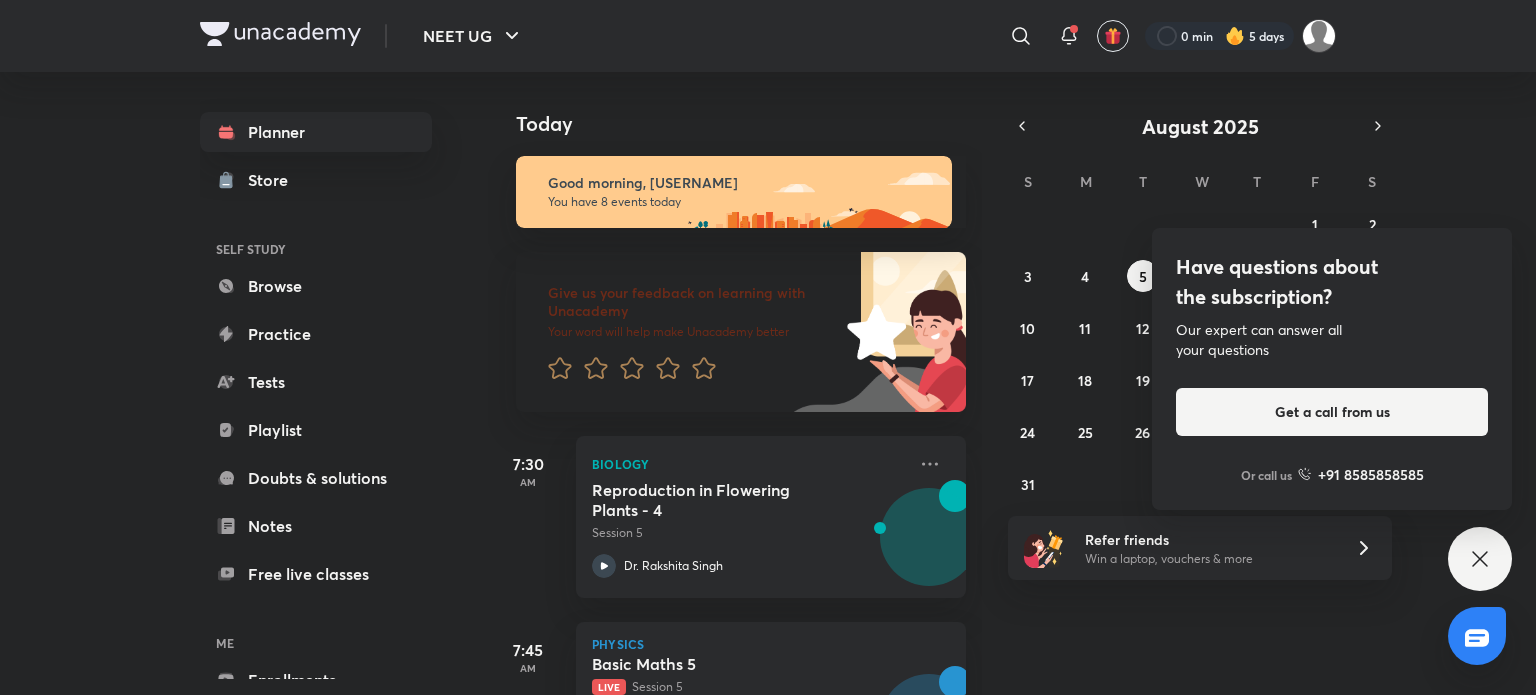 scroll, scrollTop: 0, scrollLeft: 0, axis: both 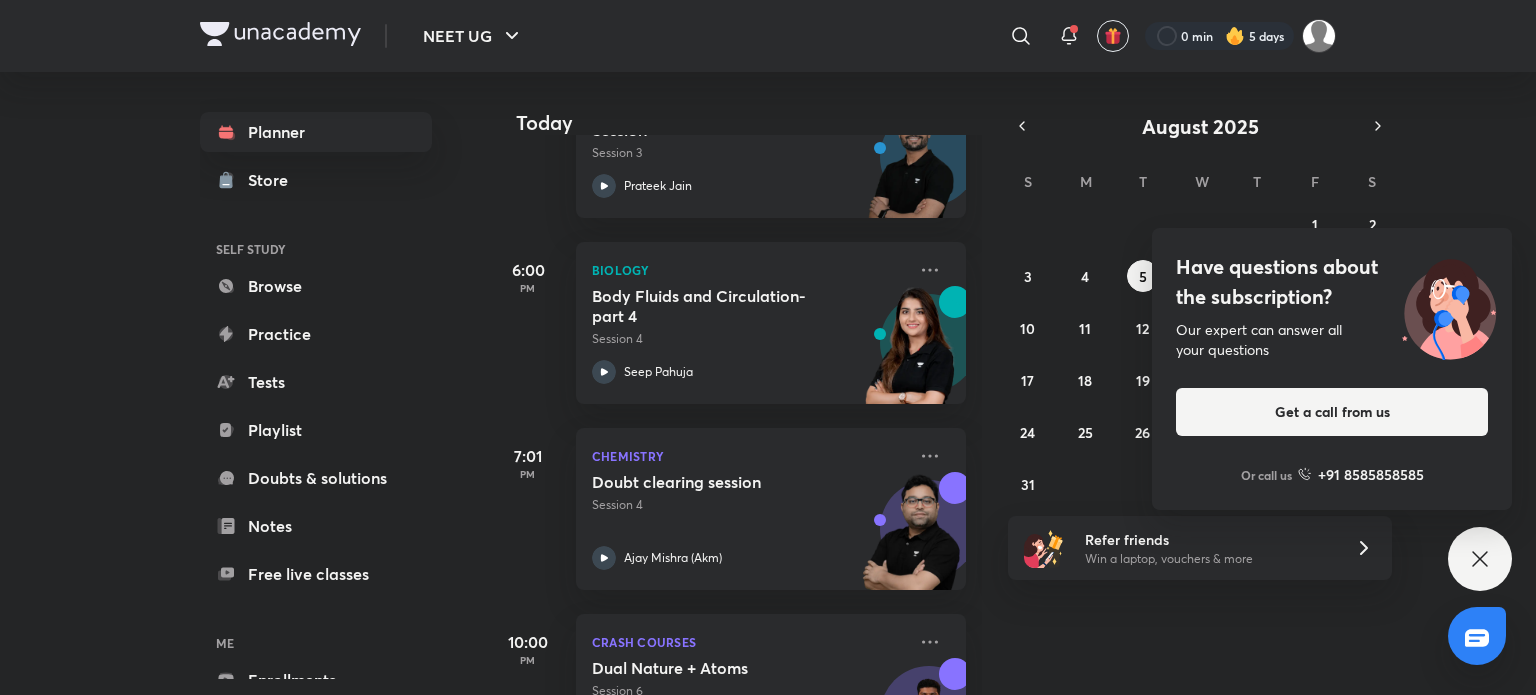 click on "Have questions about the subscription? Our expert can answer all your questions Get a call from us Or call us +91 8585858585" at bounding box center (1480, 559) 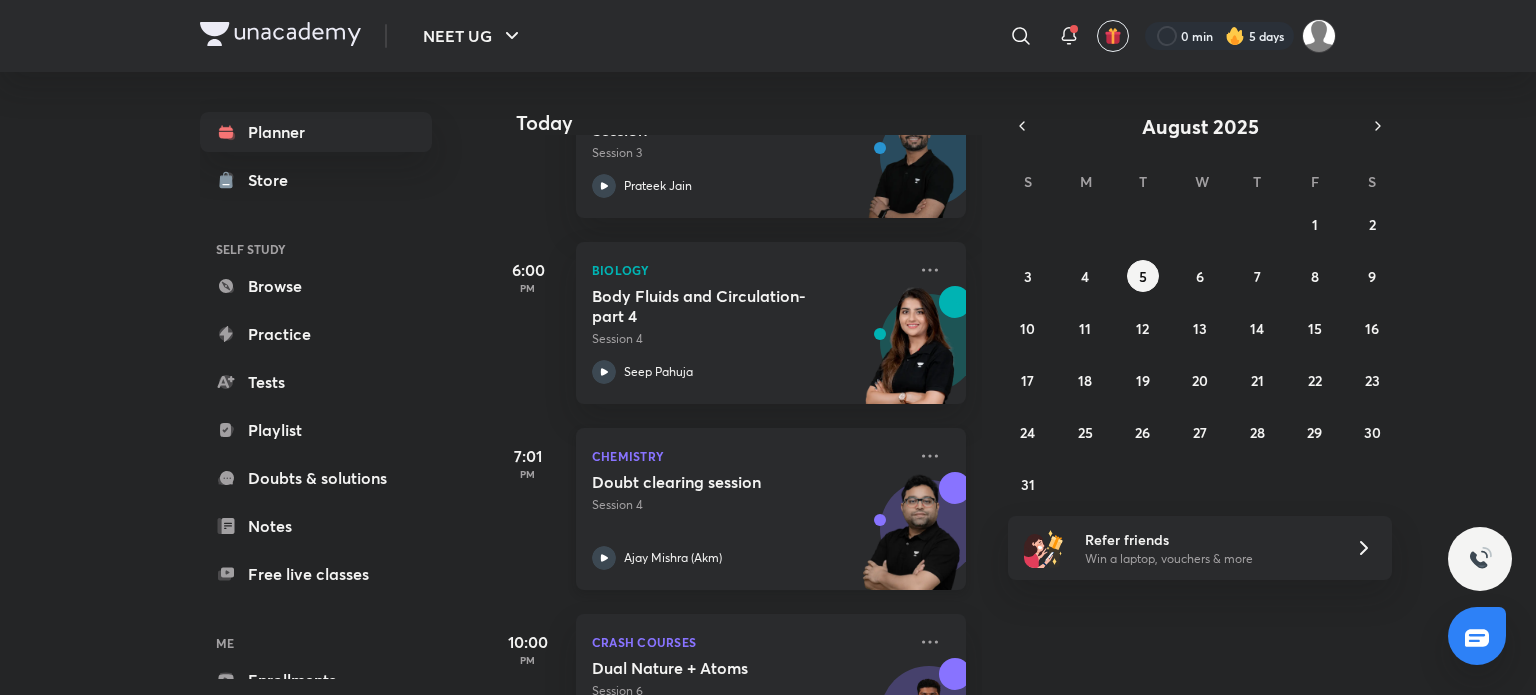 scroll, scrollTop: 1236, scrollLeft: 0, axis: vertical 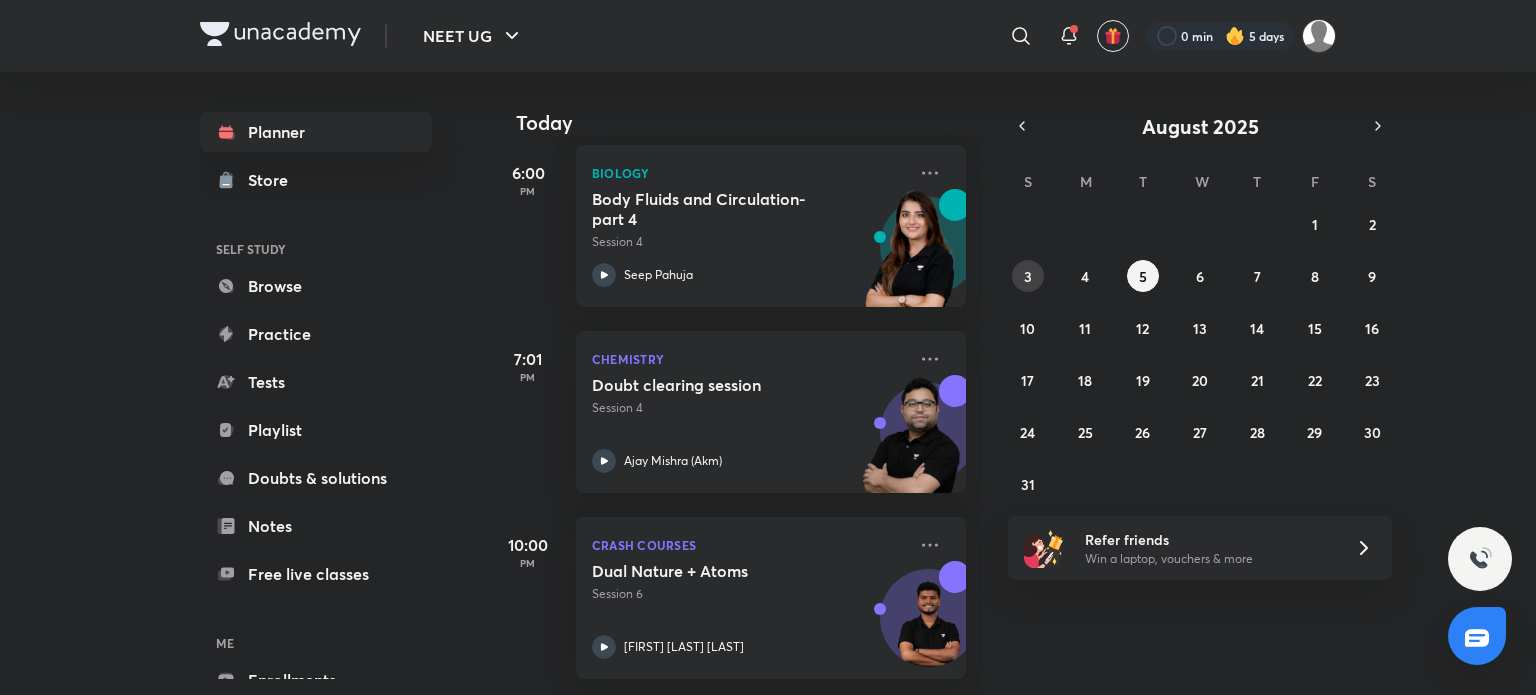 click on "3" at bounding box center (1028, 276) 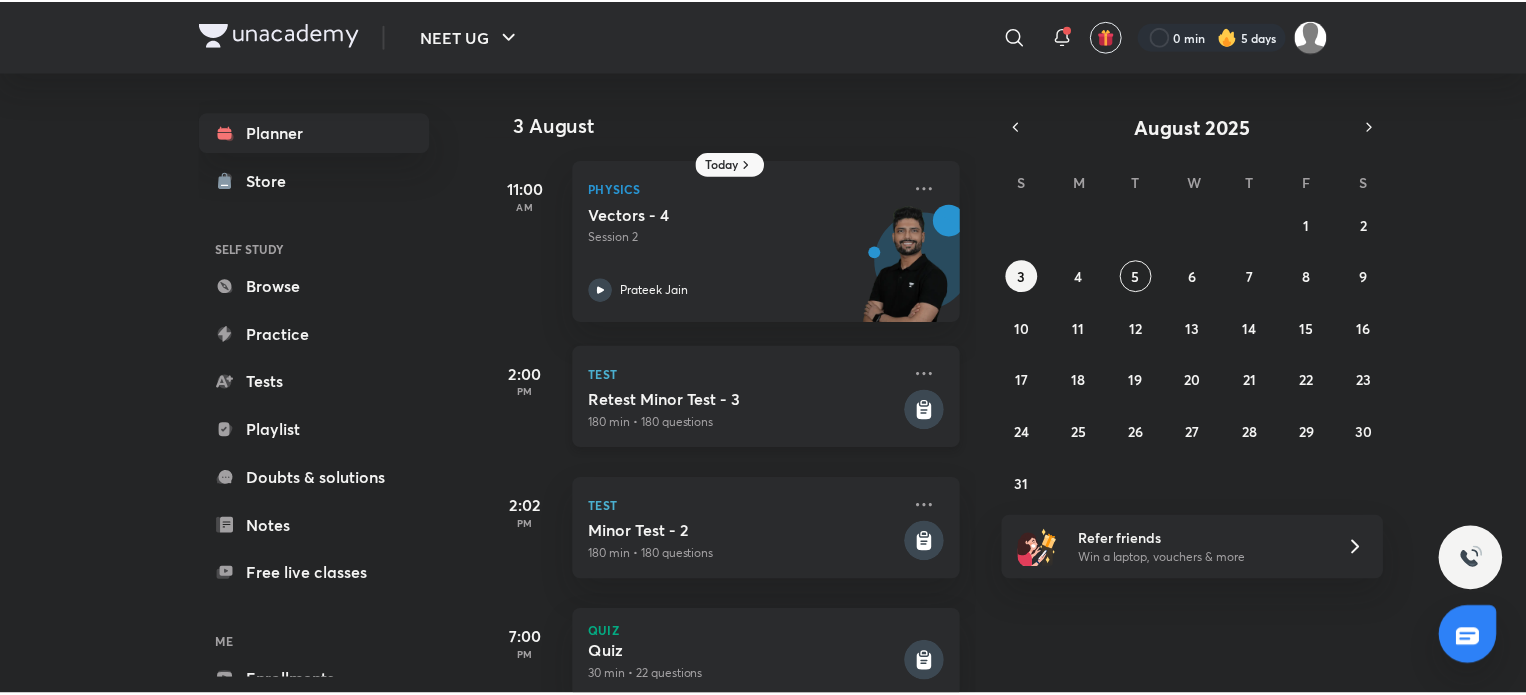 scroll, scrollTop: 54, scrollLeft: 0, axis: vertical 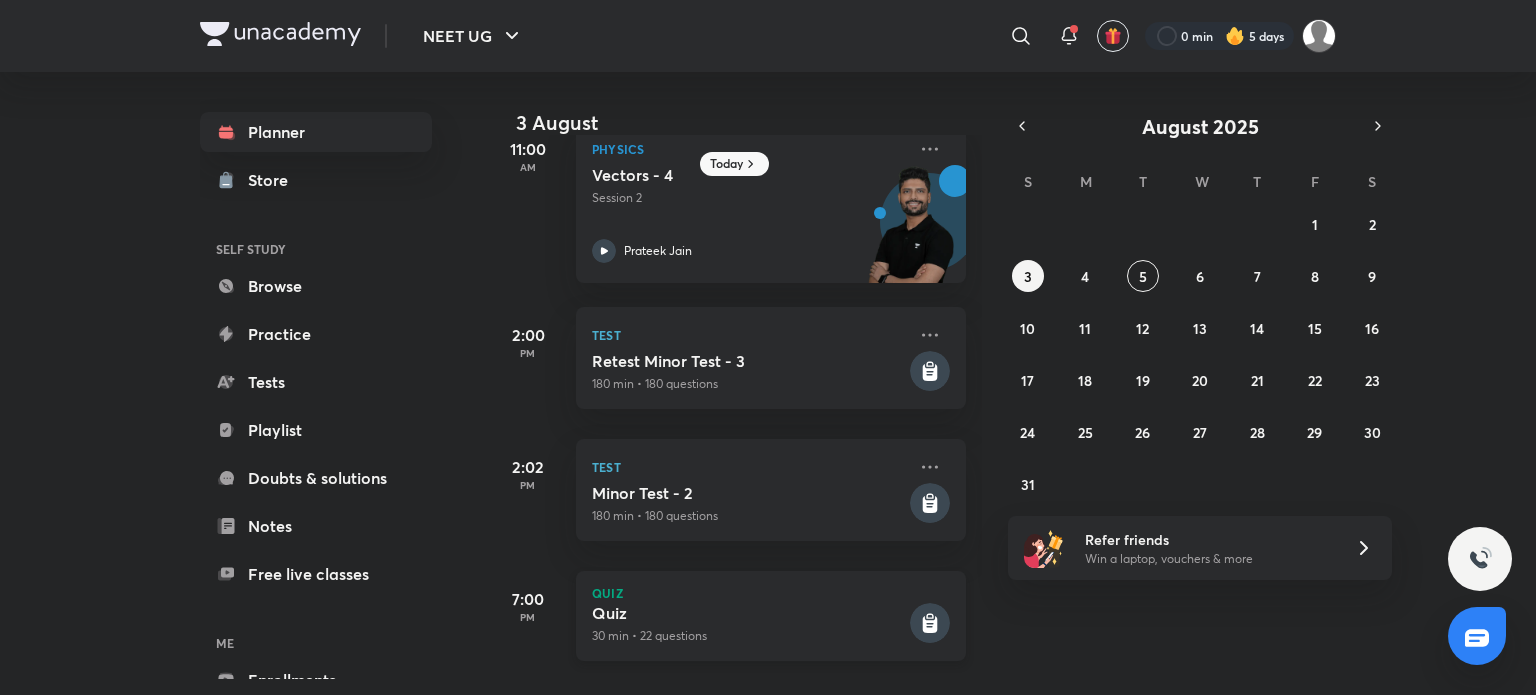 click on "Quiz" at bounding box center (749, 613) 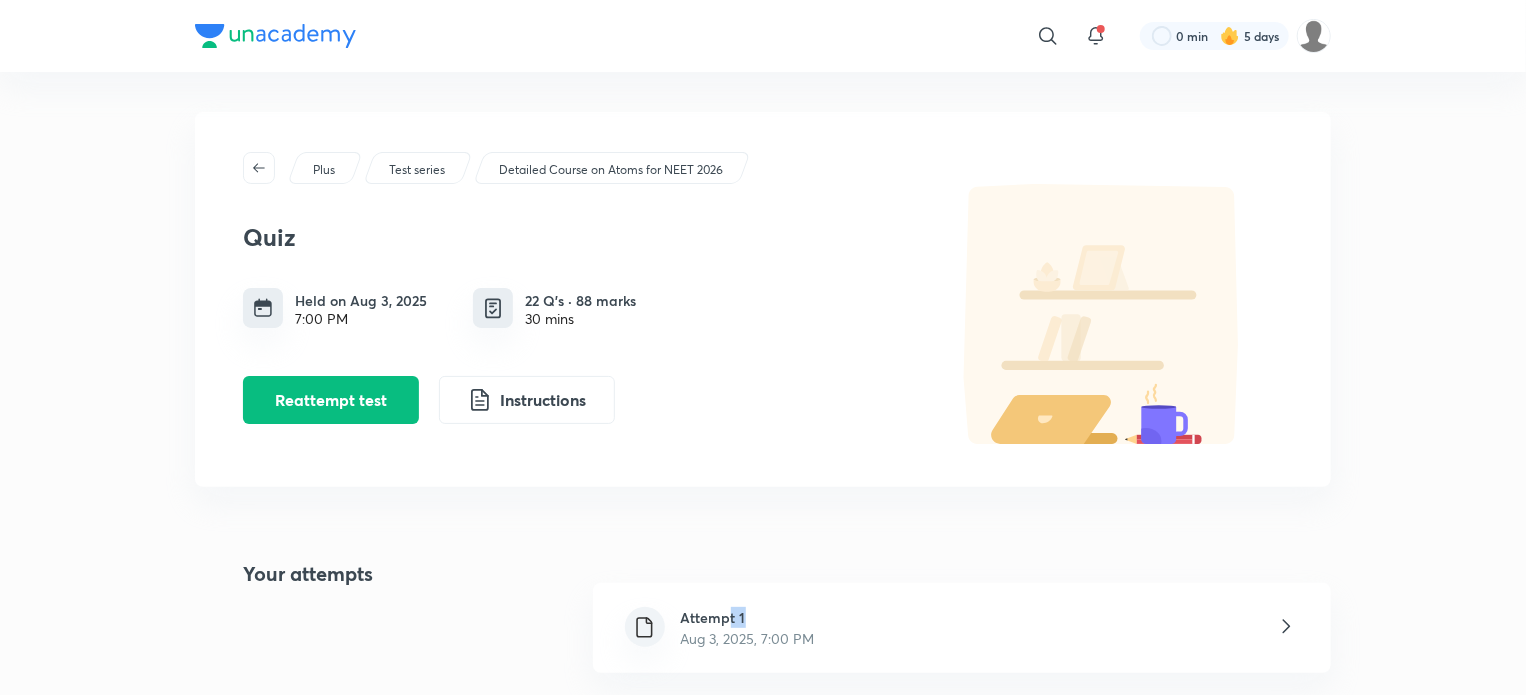drag, startPoint x: 729, startPoint y: 599, endPoint x: 829, endPoint y: 651, distance: 112.71202 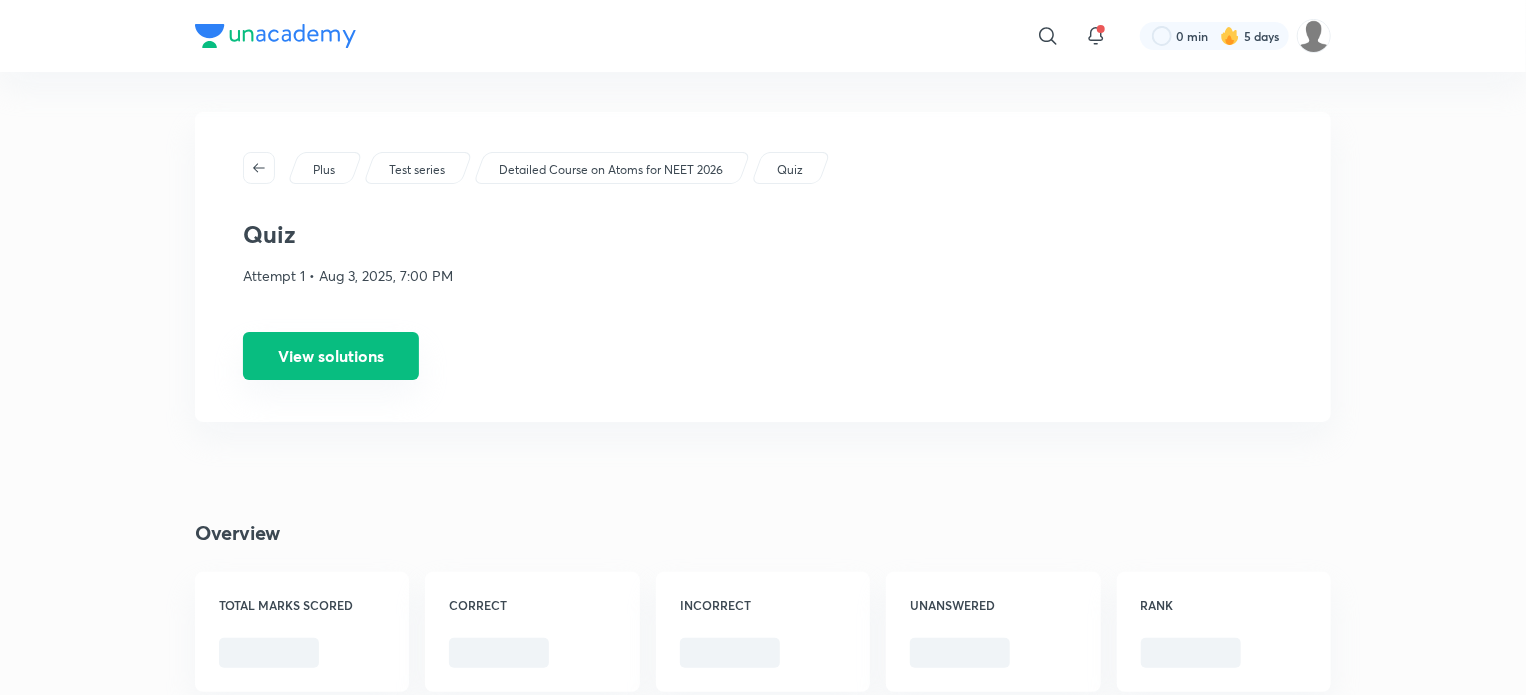 click on "View solutions" at bounding box center [331, 356] 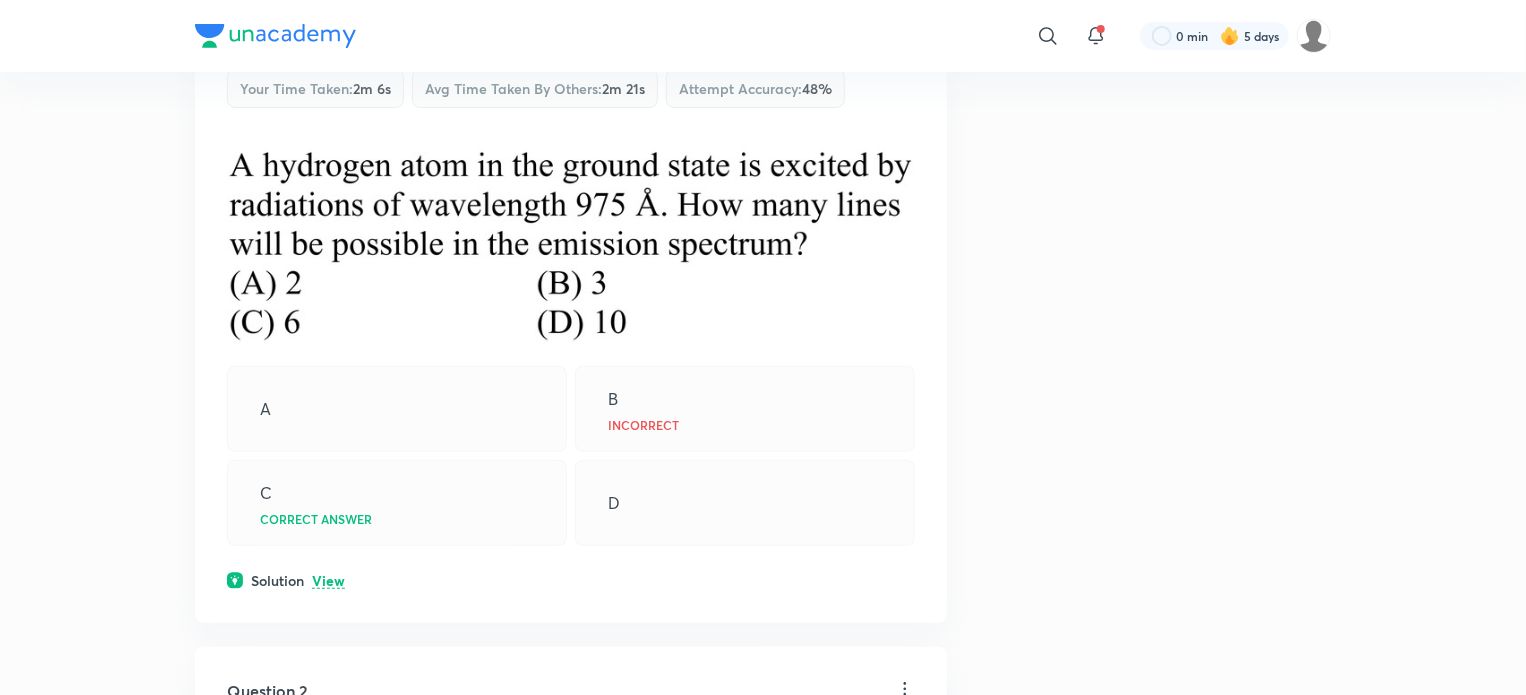 scroll, scrollTop: 386, scrollLeft: 0, axis: vertical 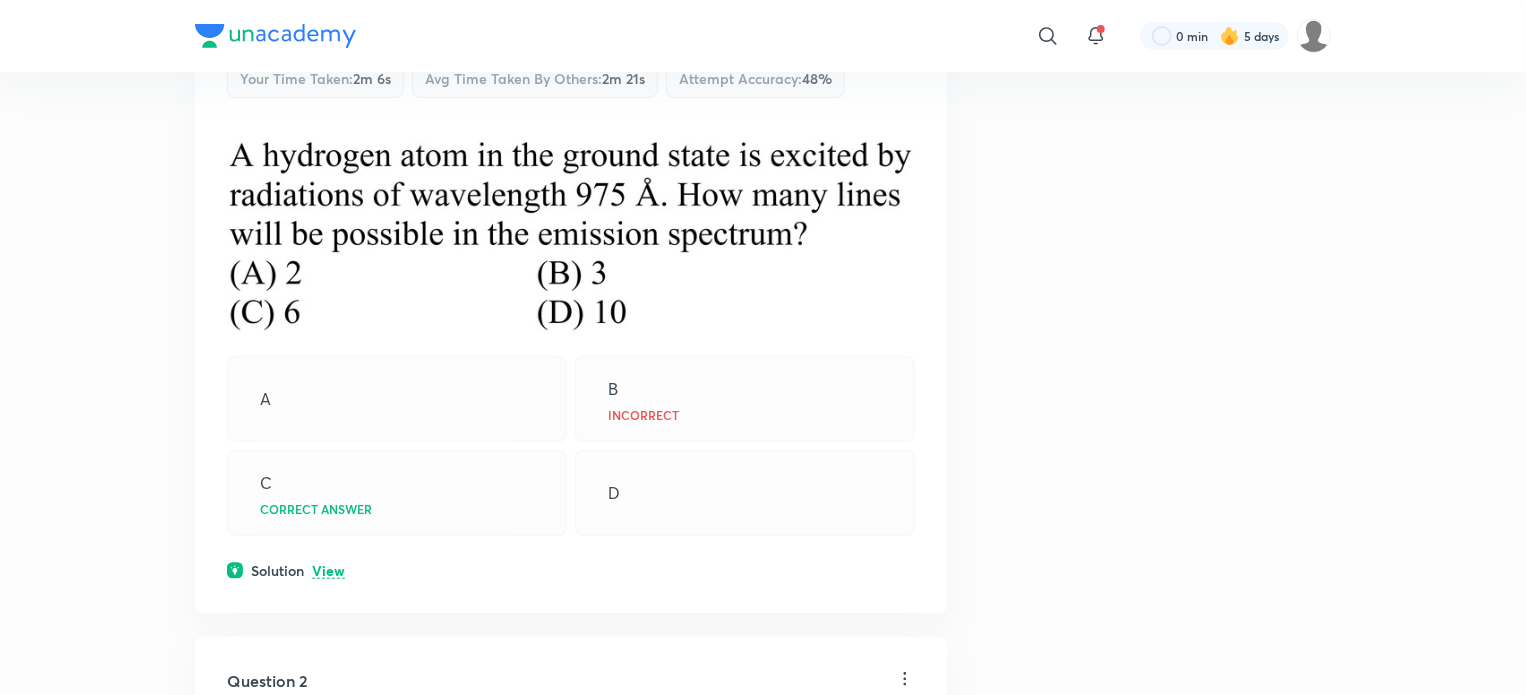 click on "Solution View" at bounding box center [571, 570] 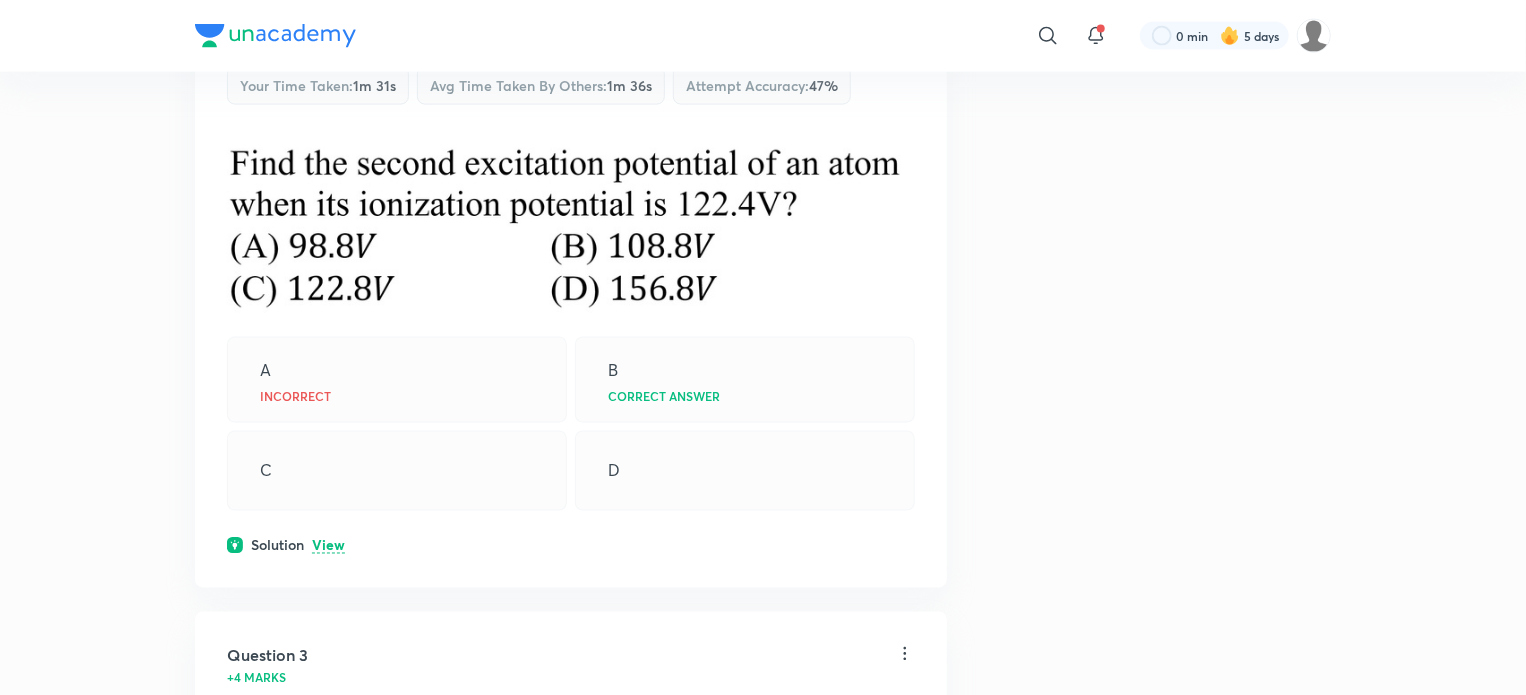 scroll, scrollTop: 1472, scrollLeft: 0, axis: vertical 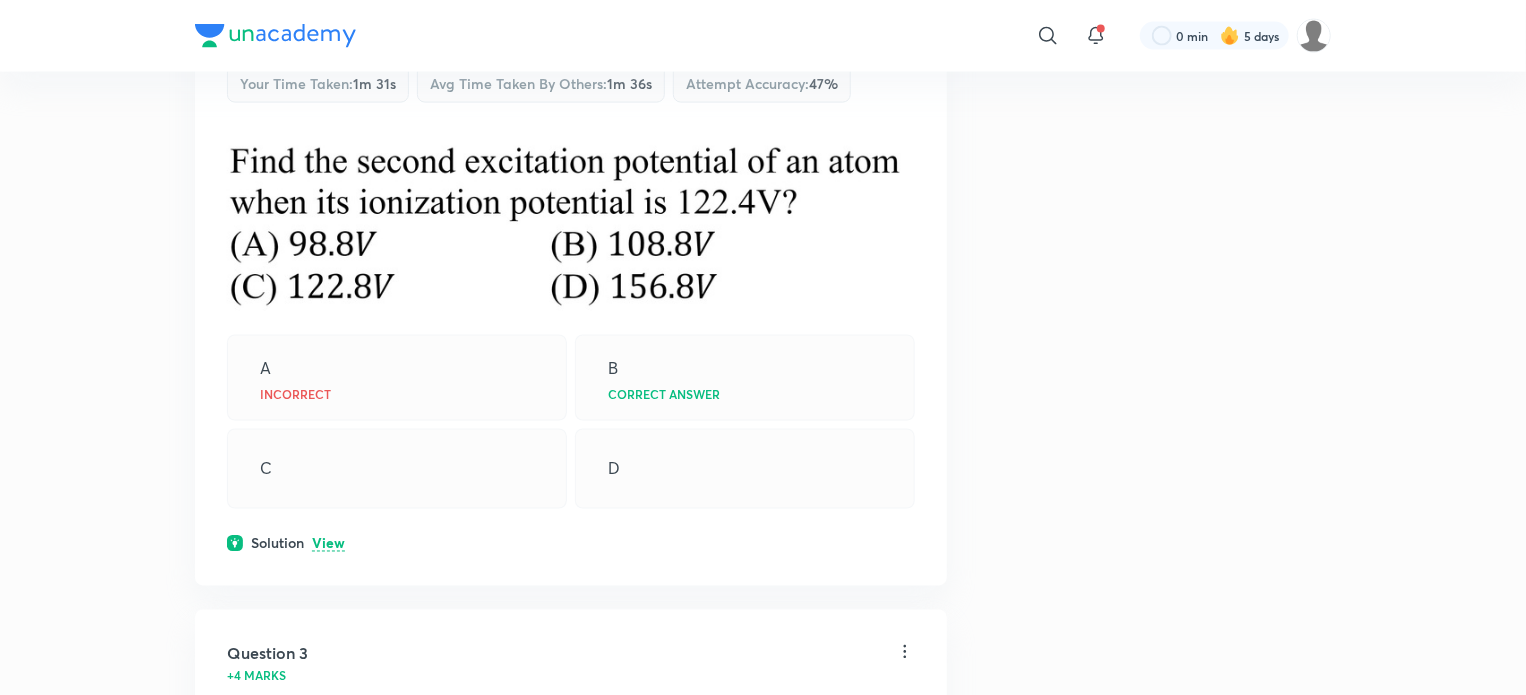 click on "View" at bounding box center [328, 544] 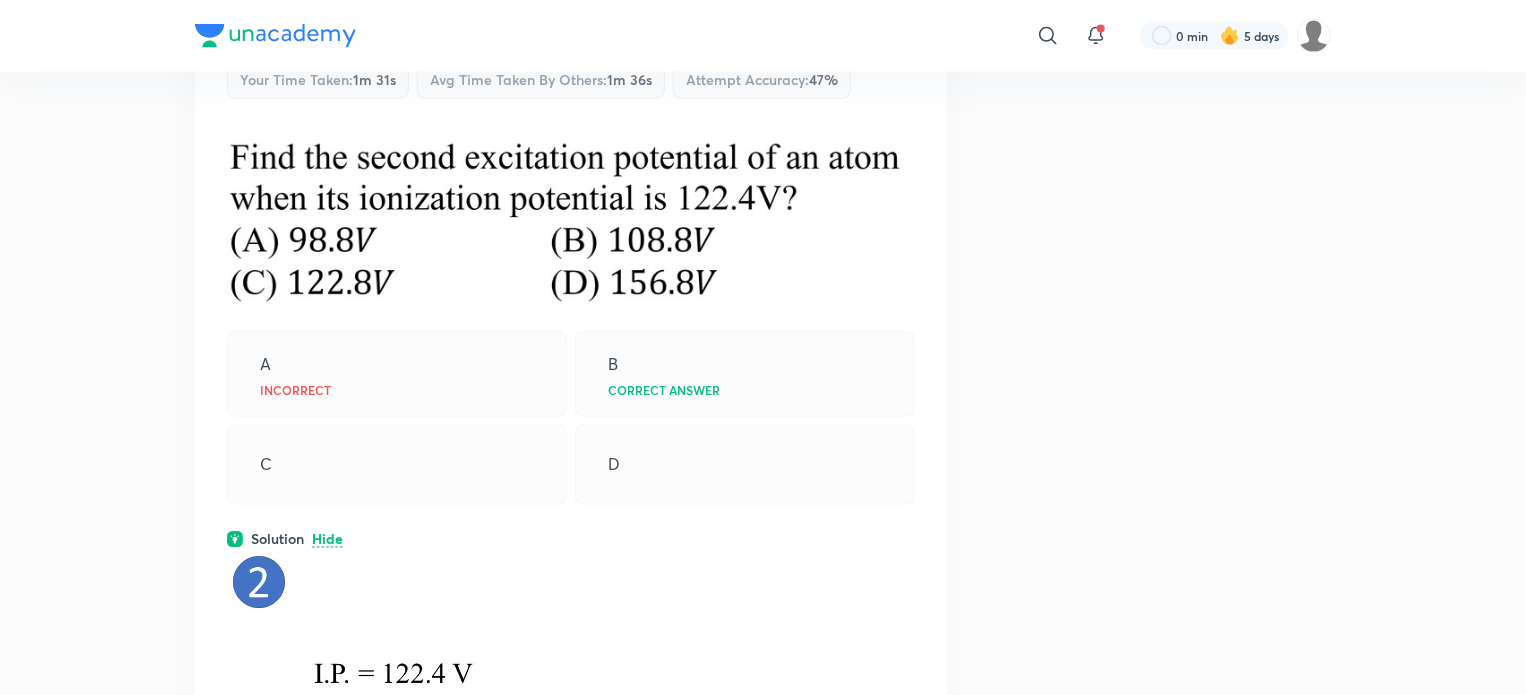 scroll, scrollTop: 1471, scrollLeft: 0, axis: vertical 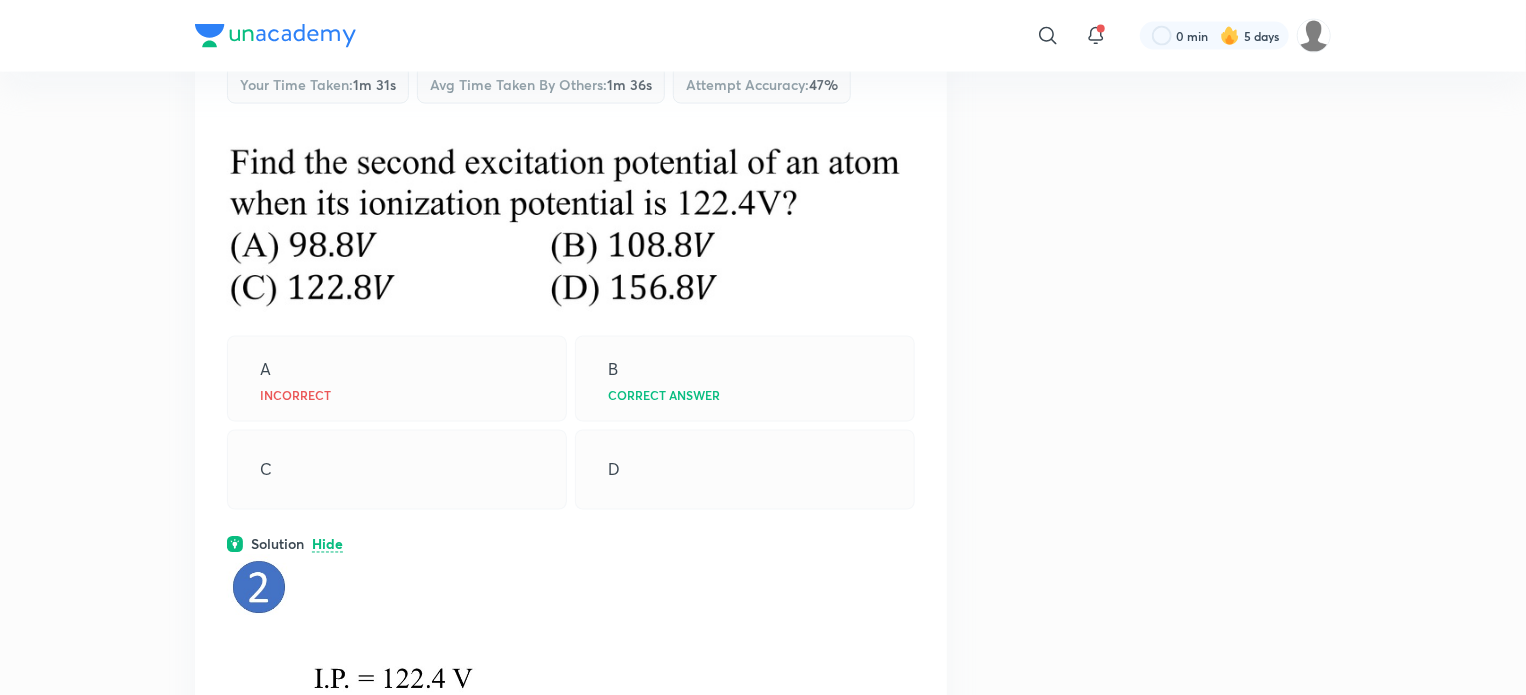 click on "Question 1 -1 mark Your time taken :  2m 6s Avg time taken by others :  2m 21s Attempt accuracy :  48 % A B Incorrect C Correct answer D Solution Hide Question 2 -1 mark Your time taken :  1m 31s Avg time taken by others :  1m 36s Attempt accuracy :  47 % A Incorrect B Correct answer C D Solution Hide Question 3 +4 marks Your time taken :  33s Avg time taken by others :  1m 15s Attempt accuracy :  78 % A B Your answer C D Solution View Question 4 +4 marks Your time taken :  1m 34s Avg time taken by others :  1m 29s Attempt accuracy :  62 % A Your answer B C D Solution View Question 5 +4 marks Your time taken :  32s Avg time taken by others :  41s Attempt accuracy :  70 % A B C D Your answer Solution View Question 6 +4 marks Your time taken :  1m 17s Avg time taken by others :  1m Attempt accuracy :  73 % A B C Your answer D Solution View Question 7 +4 marks Your time taken :  1m 50s Avg time taken by others :  1m 43s Attempt accuracy :  68 % A B Your answer C D Solution View Question 8 +4 marks :  13s :  27s" at bounding box center [763, 4847] 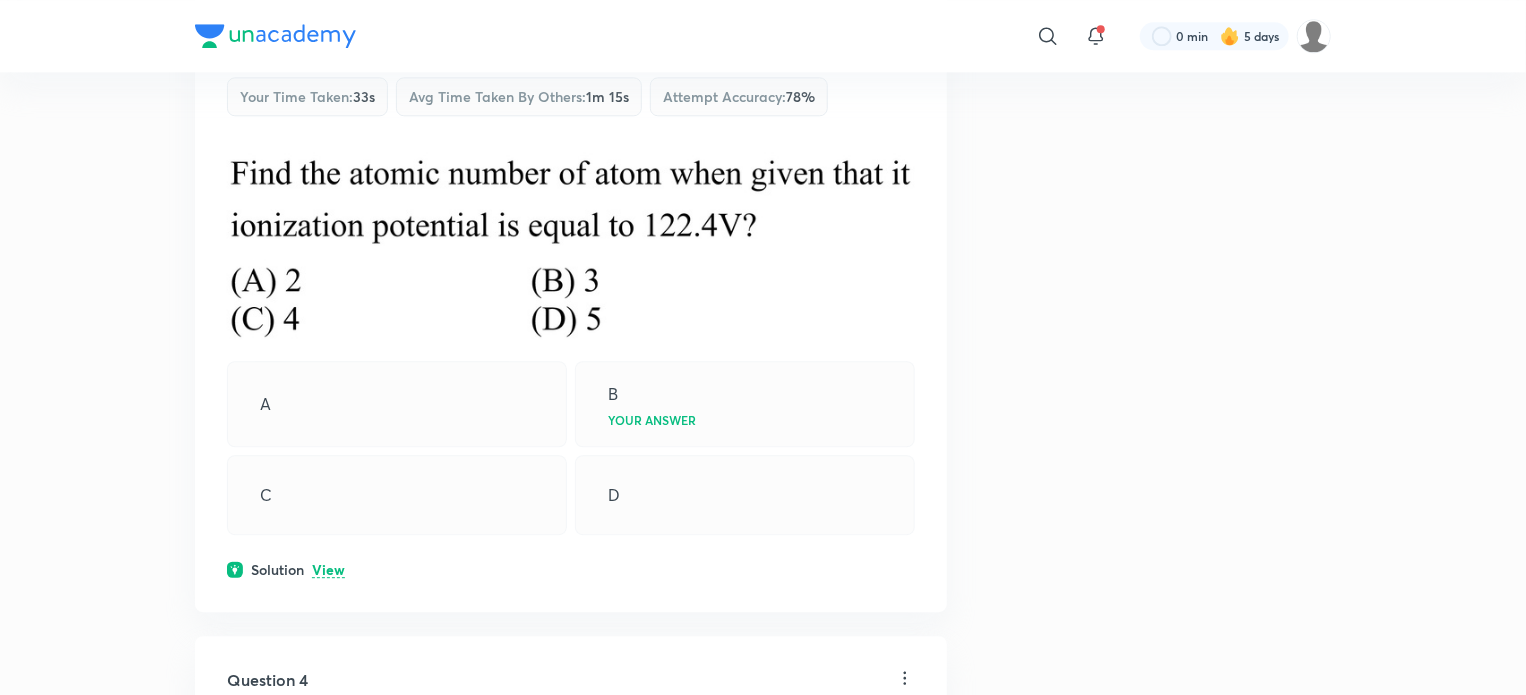 scroll, scrollTop: 2516, scrollLeft: 0, axis: vertical 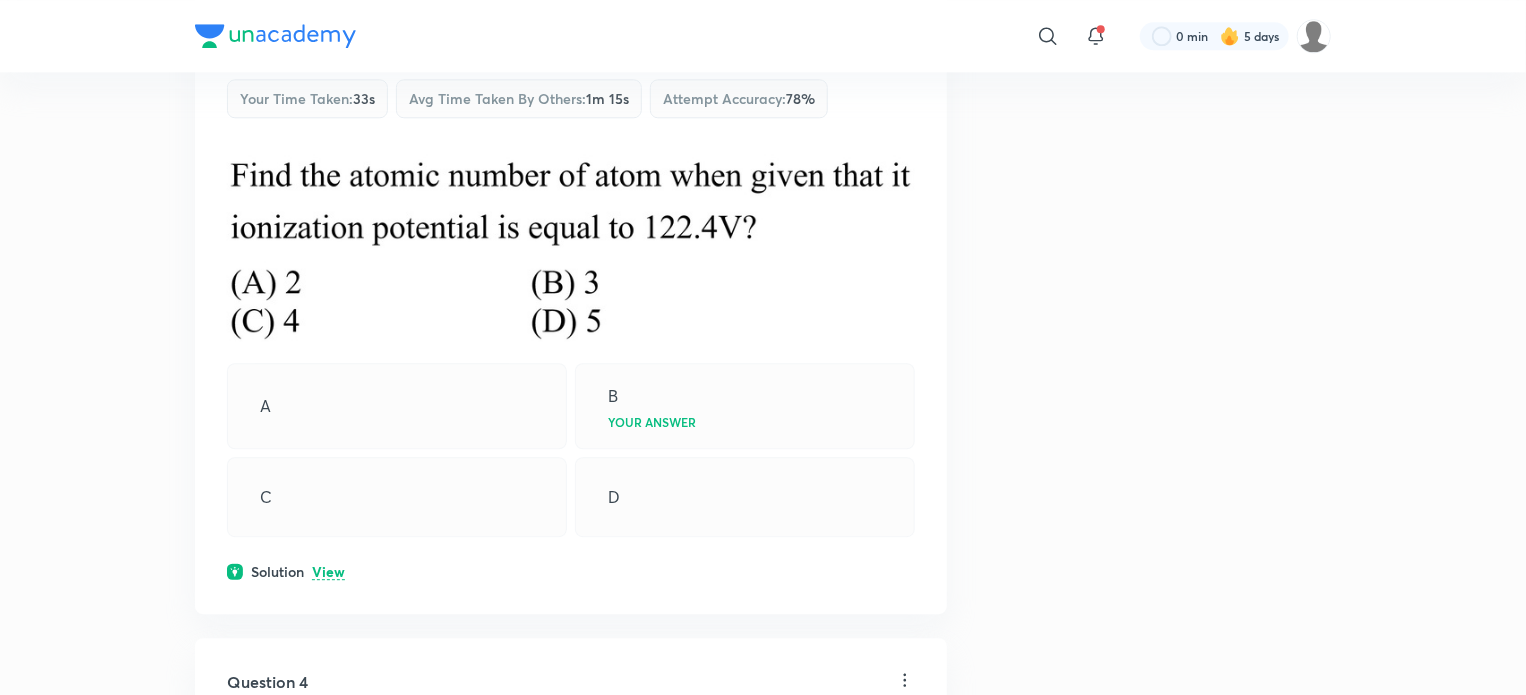 click on "View" at bounding box center [328, 572] 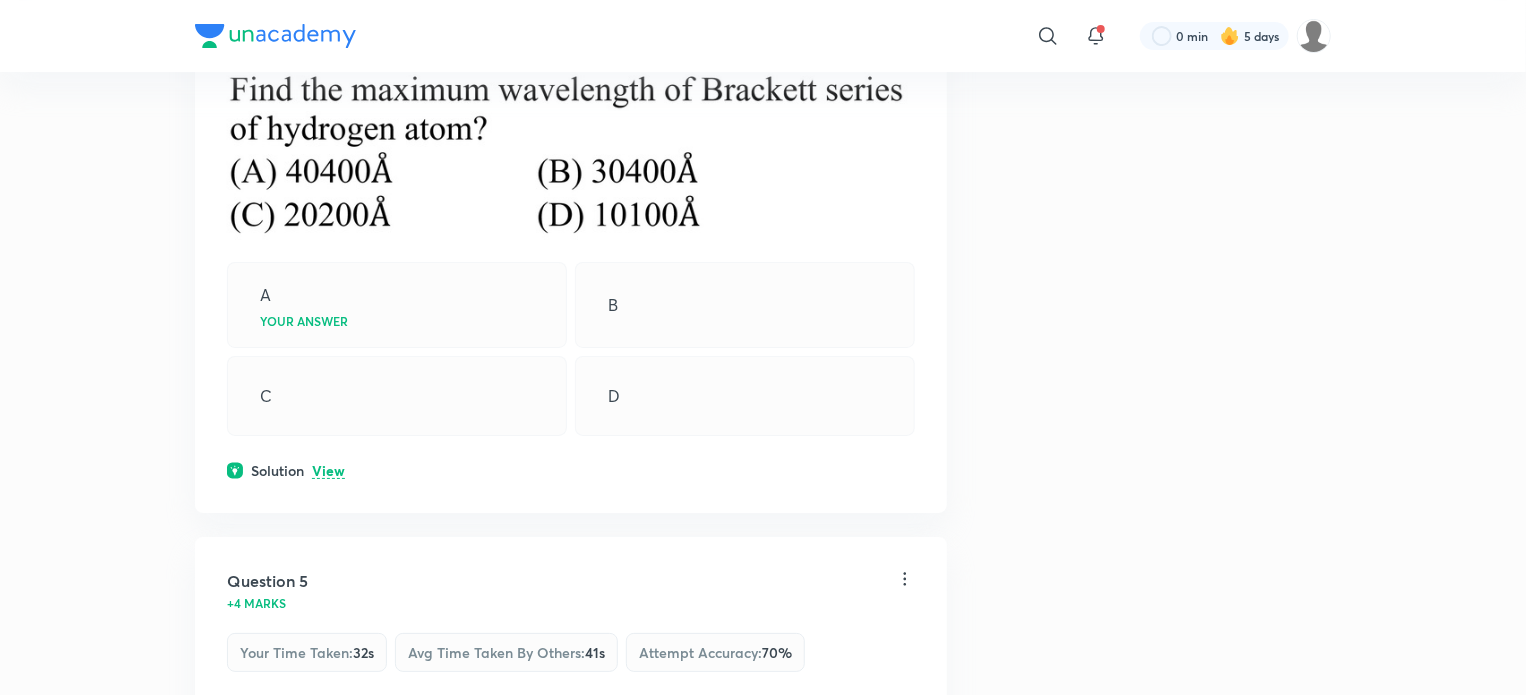 scroll, scrollTop: 3675, scrollLeft: 0, axis: vertical 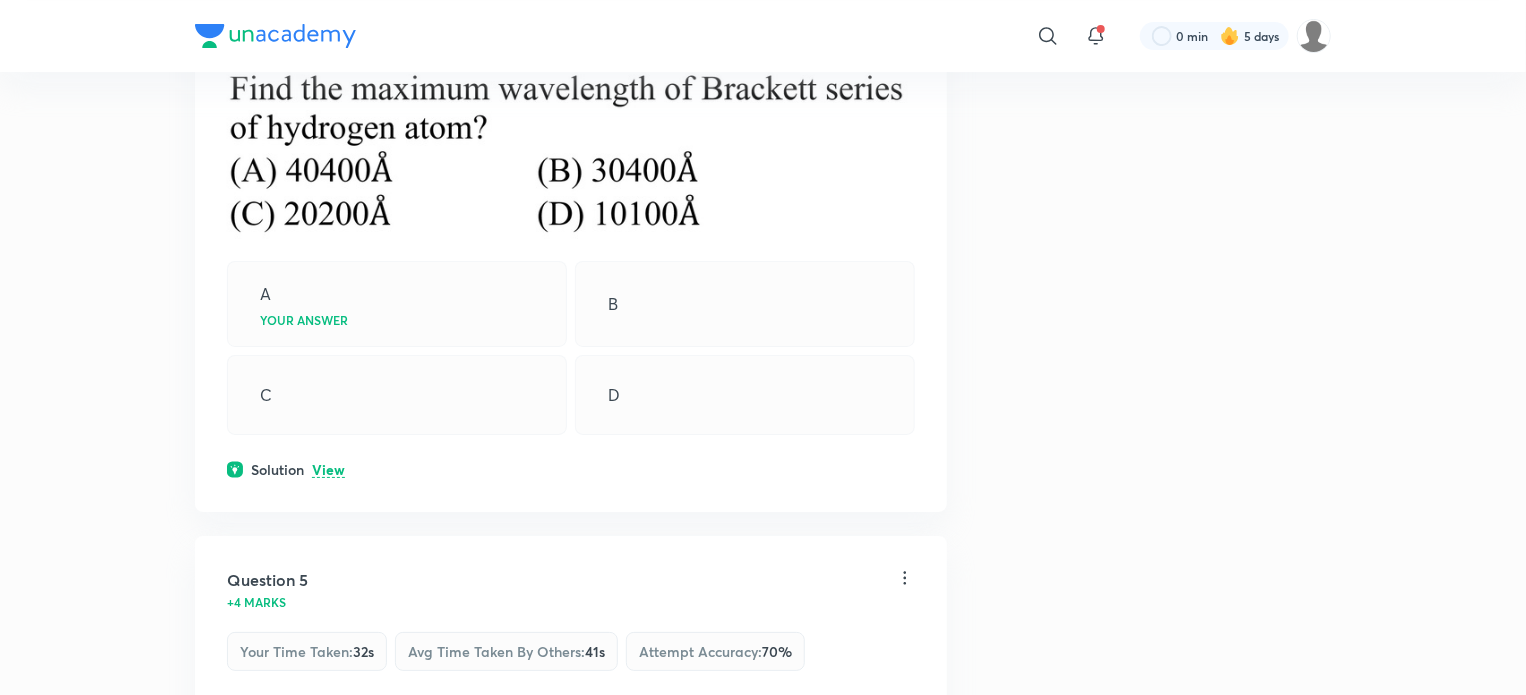 click on "View" at bounding box center [328, 470] 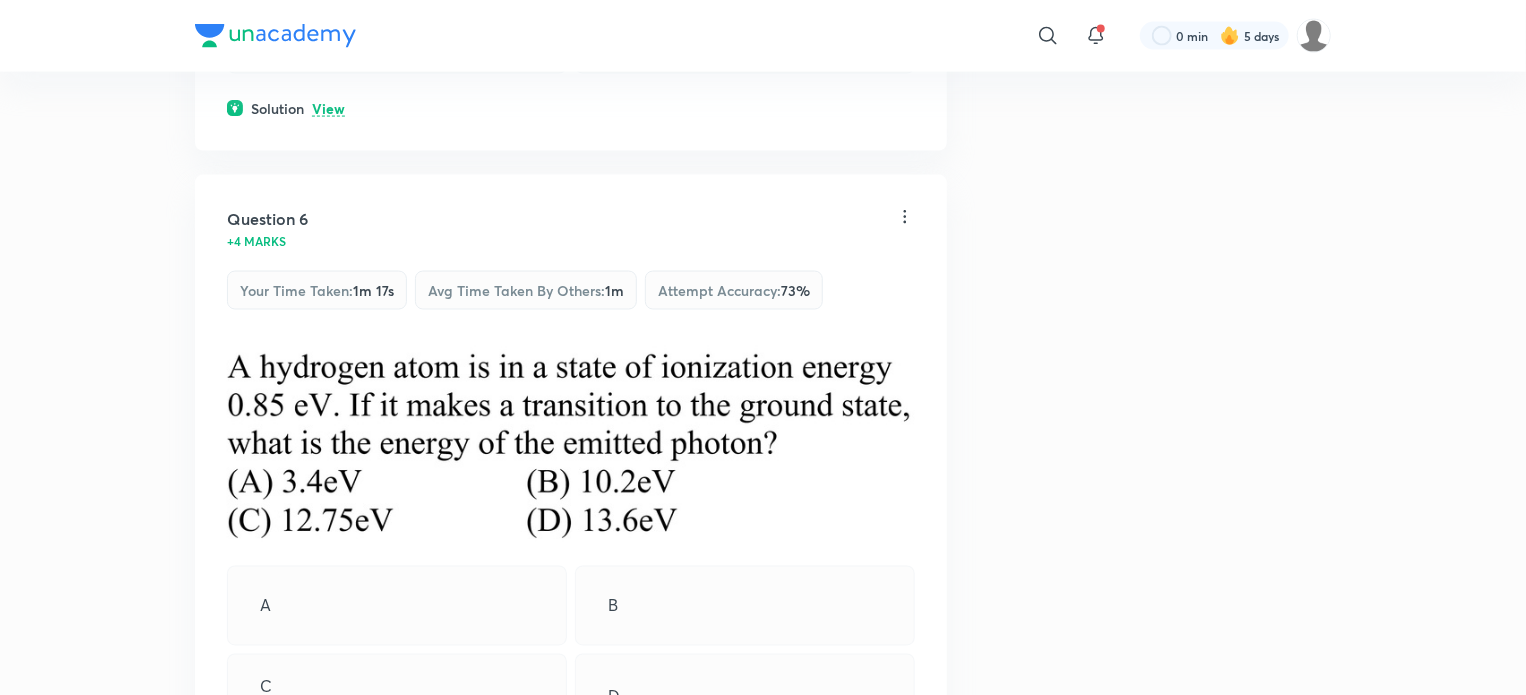 scroll, scrollTop: 5328, scrollLeft: 0, axis: vertical 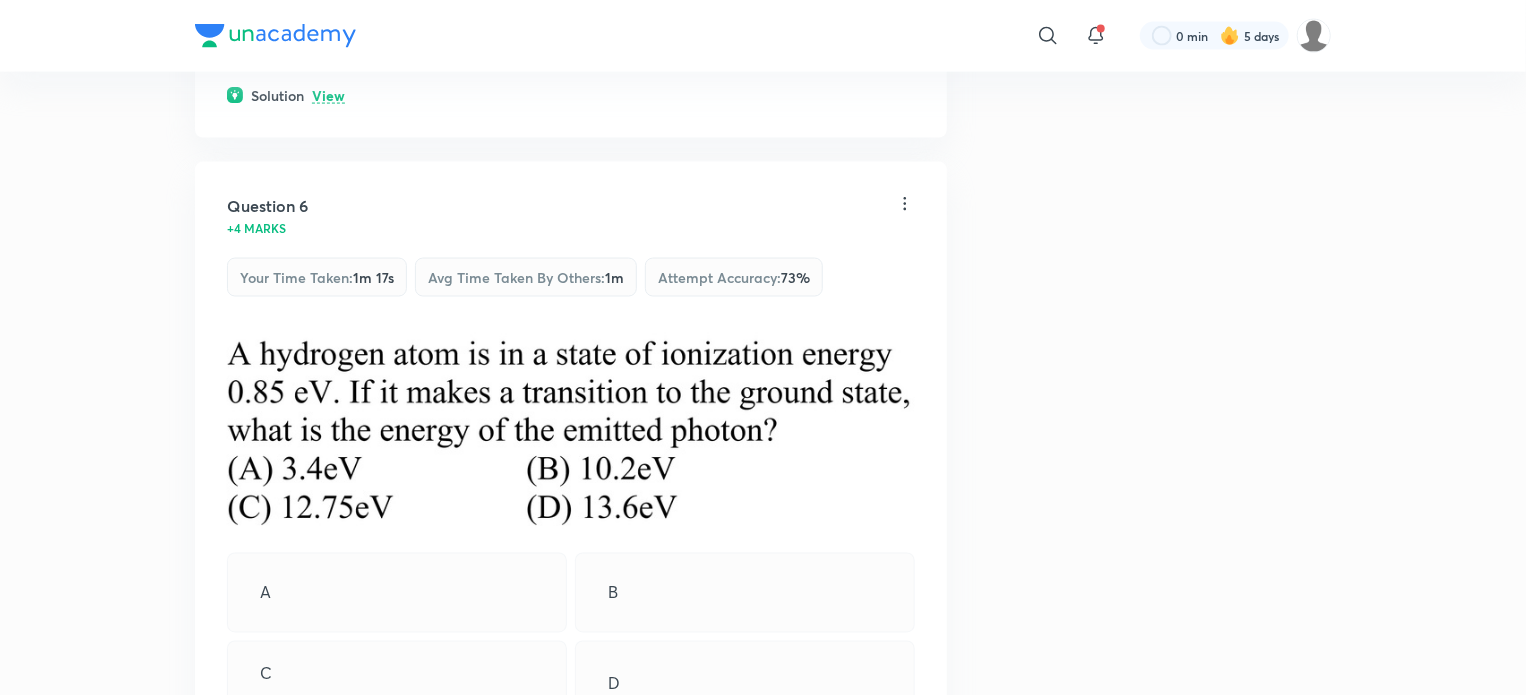 click on "View" at bounding box center [328, 96] 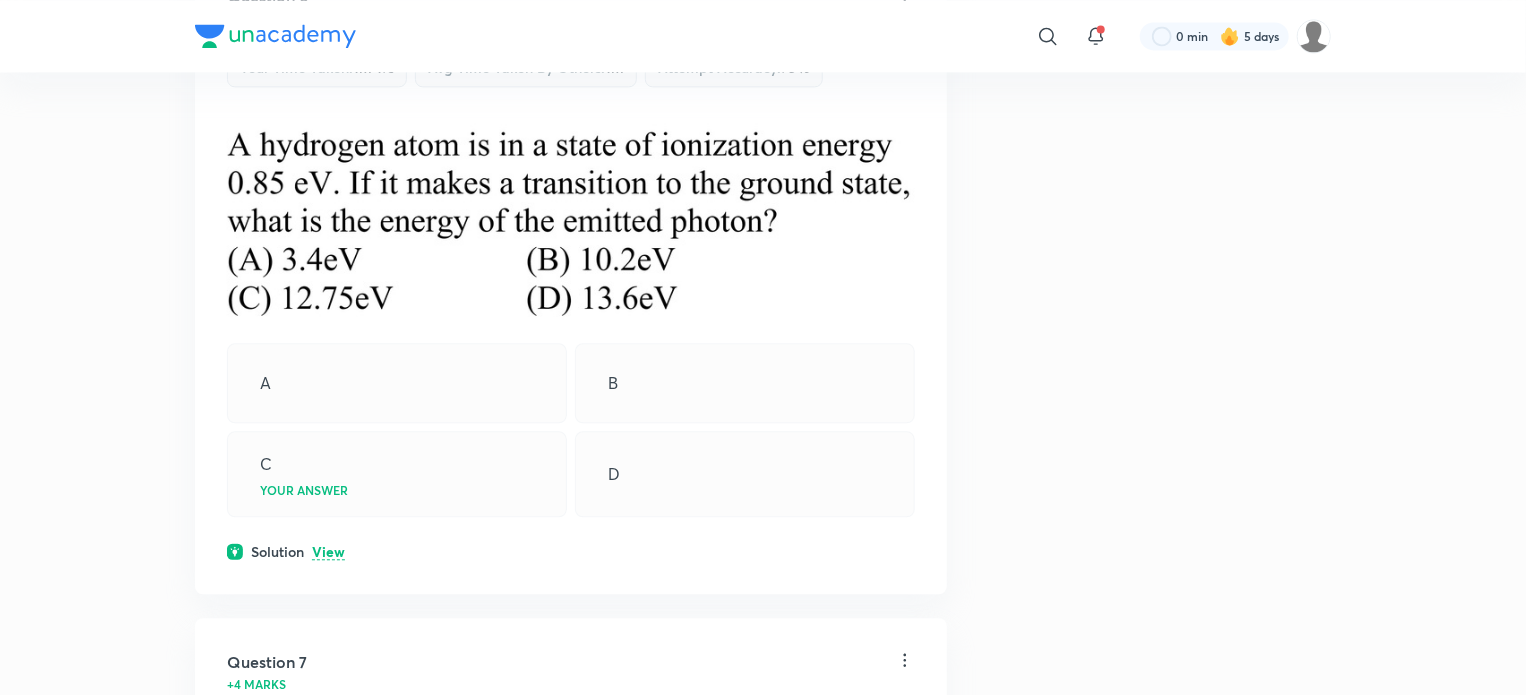 scroll, scrollTop: 5956, scrollLeft: 0, axis: vertical 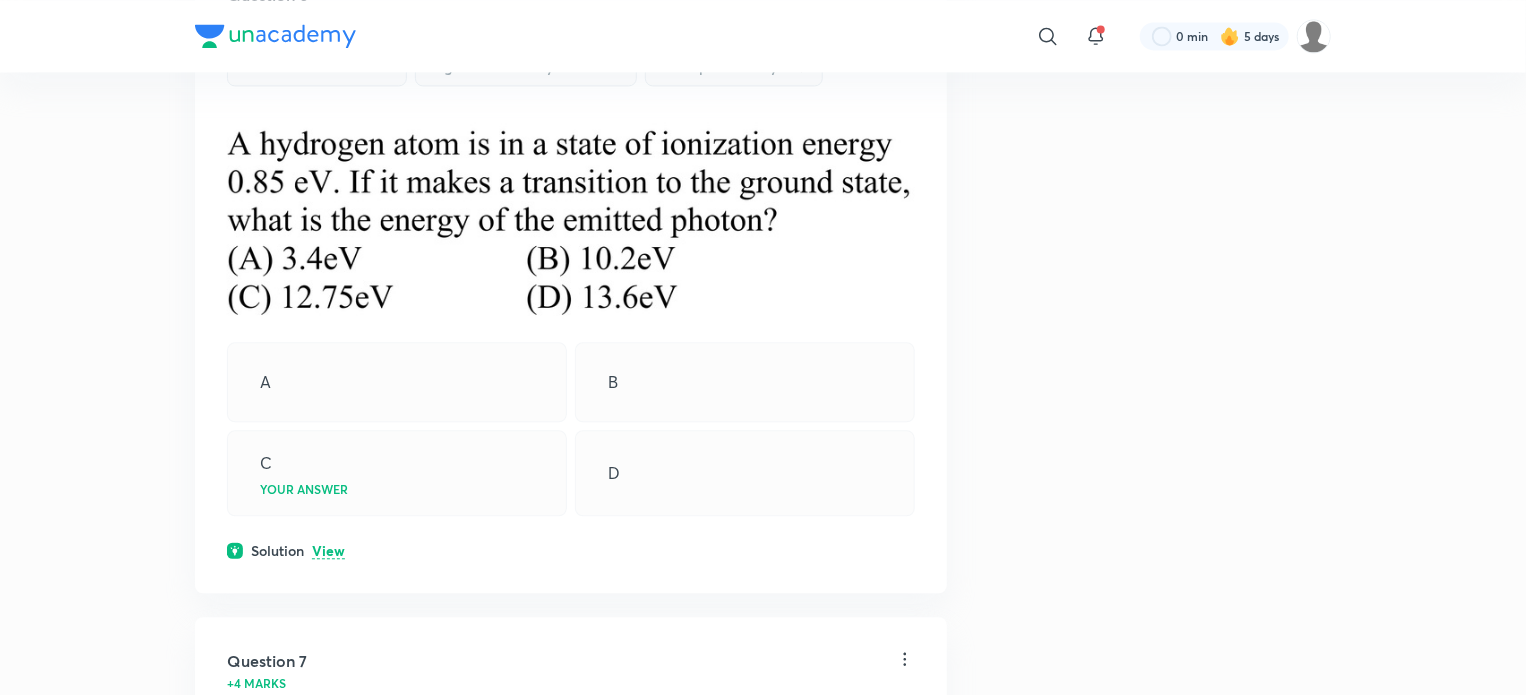 click on "View" at bounding box center [328, 551] 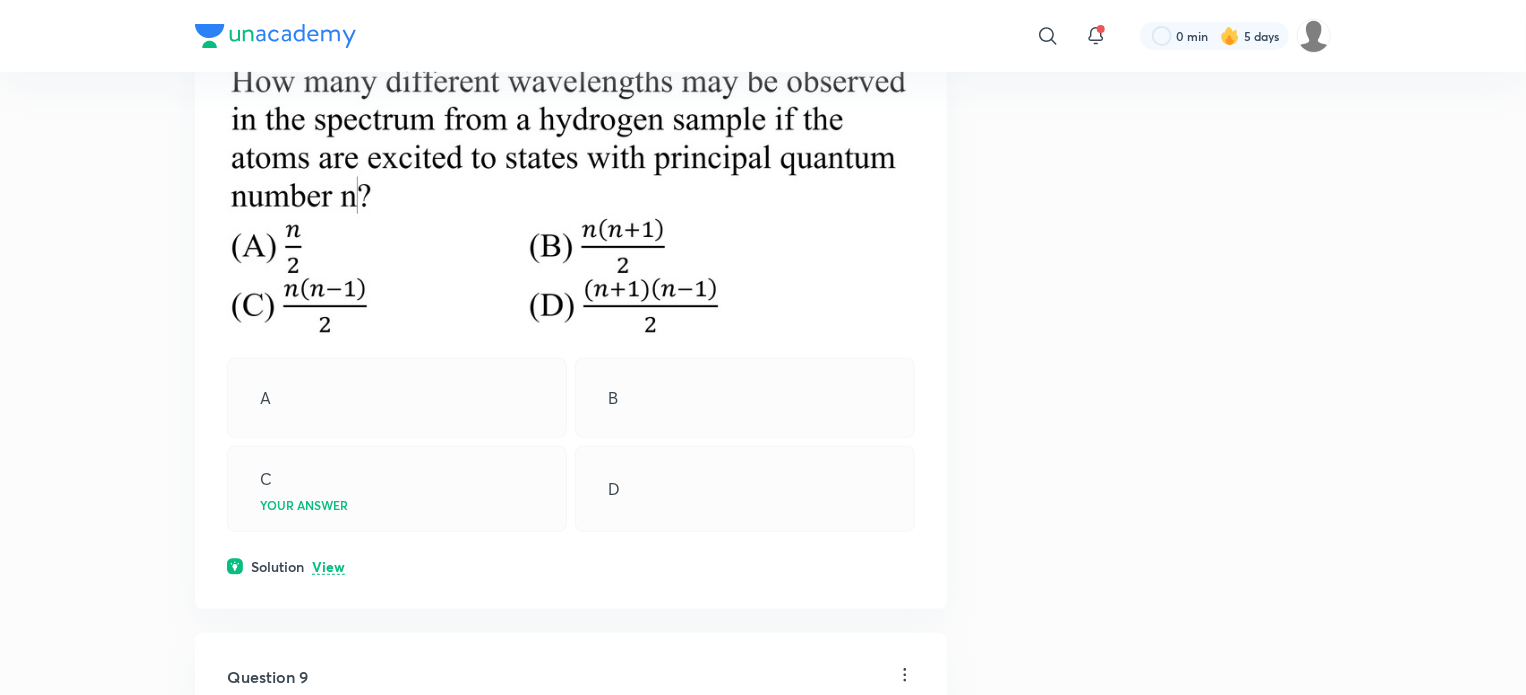 scroll, scrollTop: 7928, scrollLeft: 0, axis: vertical 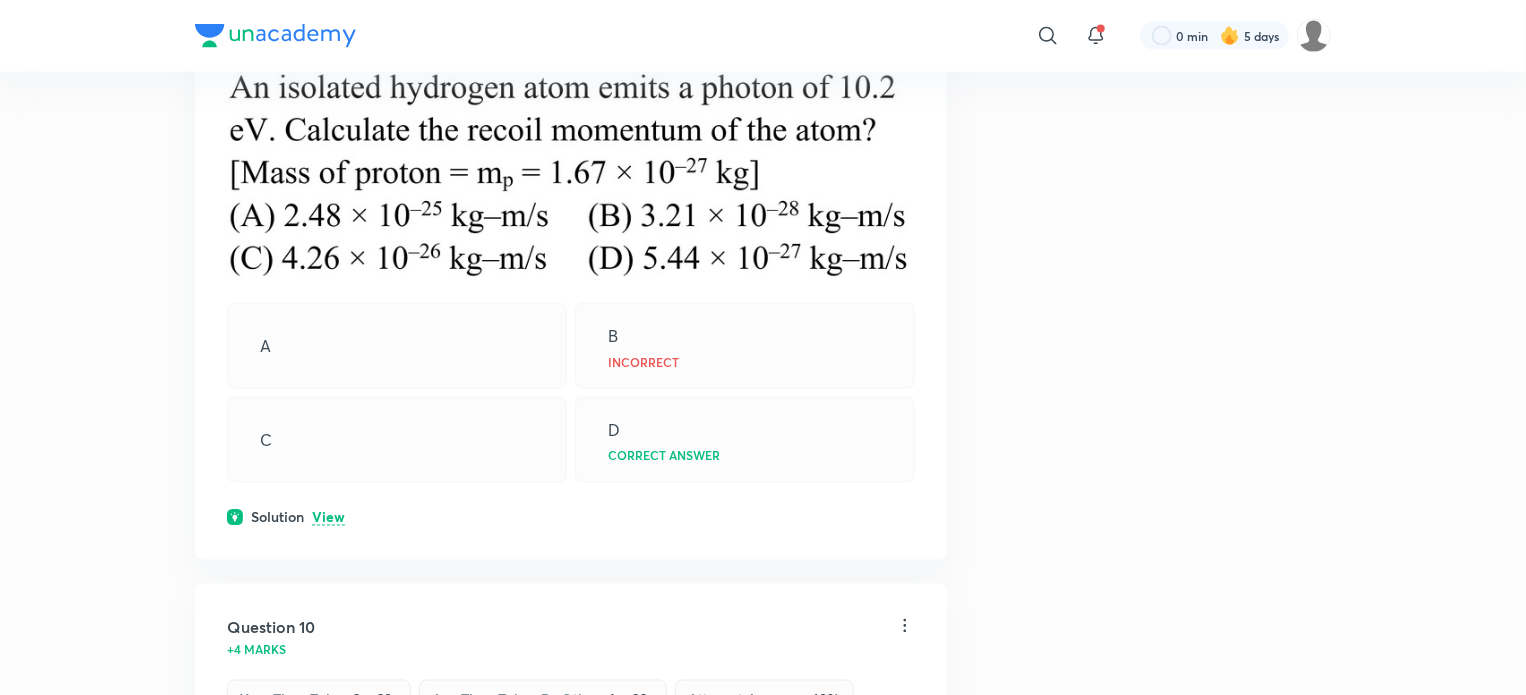 click on "View" at bounding box center [328, 518] 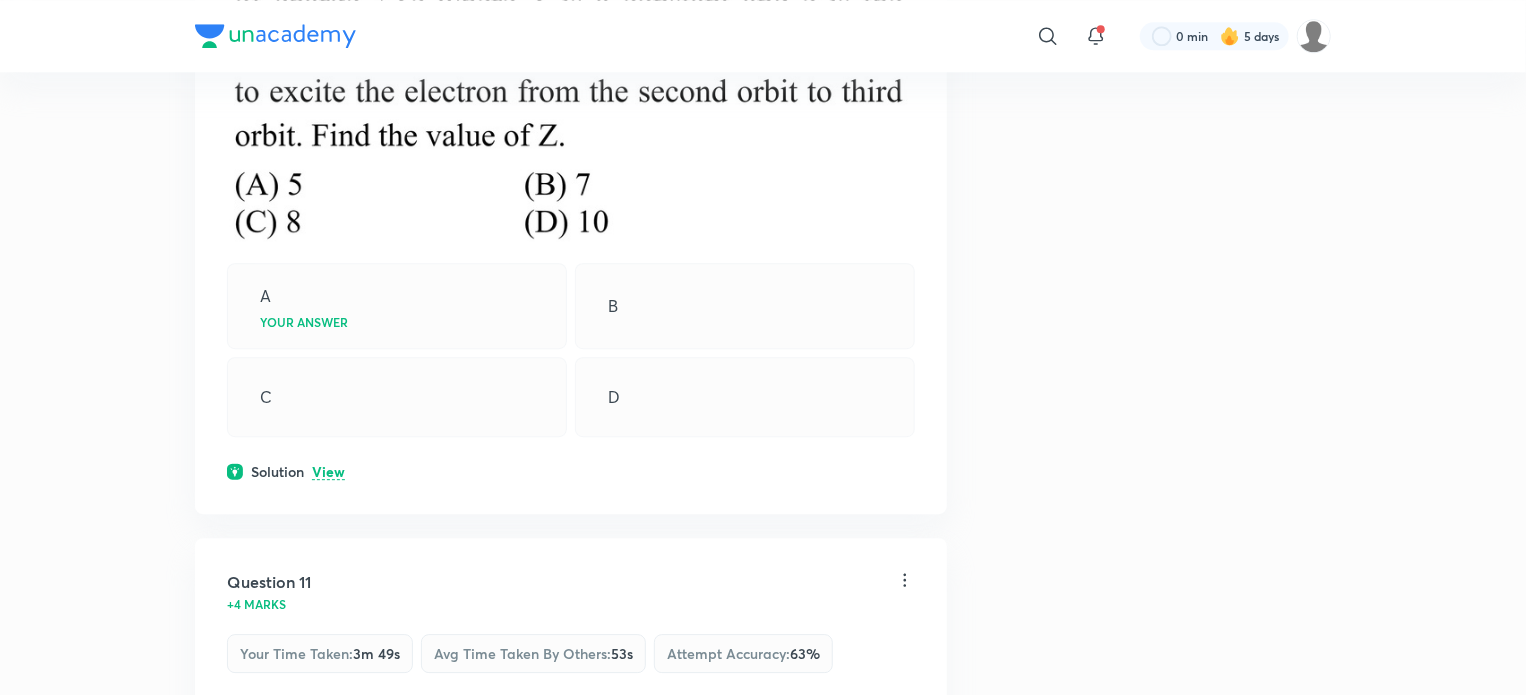 scroll, scrollTop: 10314, scrollLeft: 0, axis: vertical 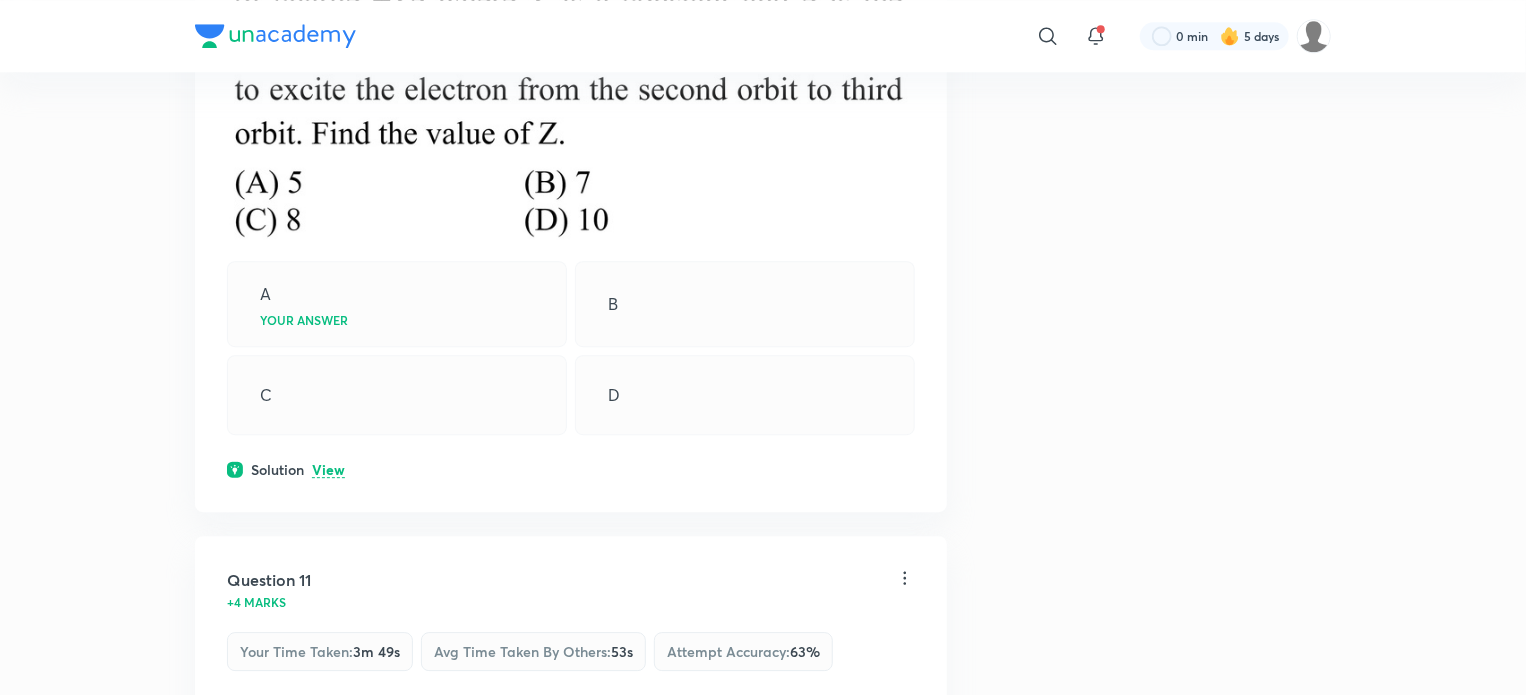 click on "View" at bounding box center [328, 470] 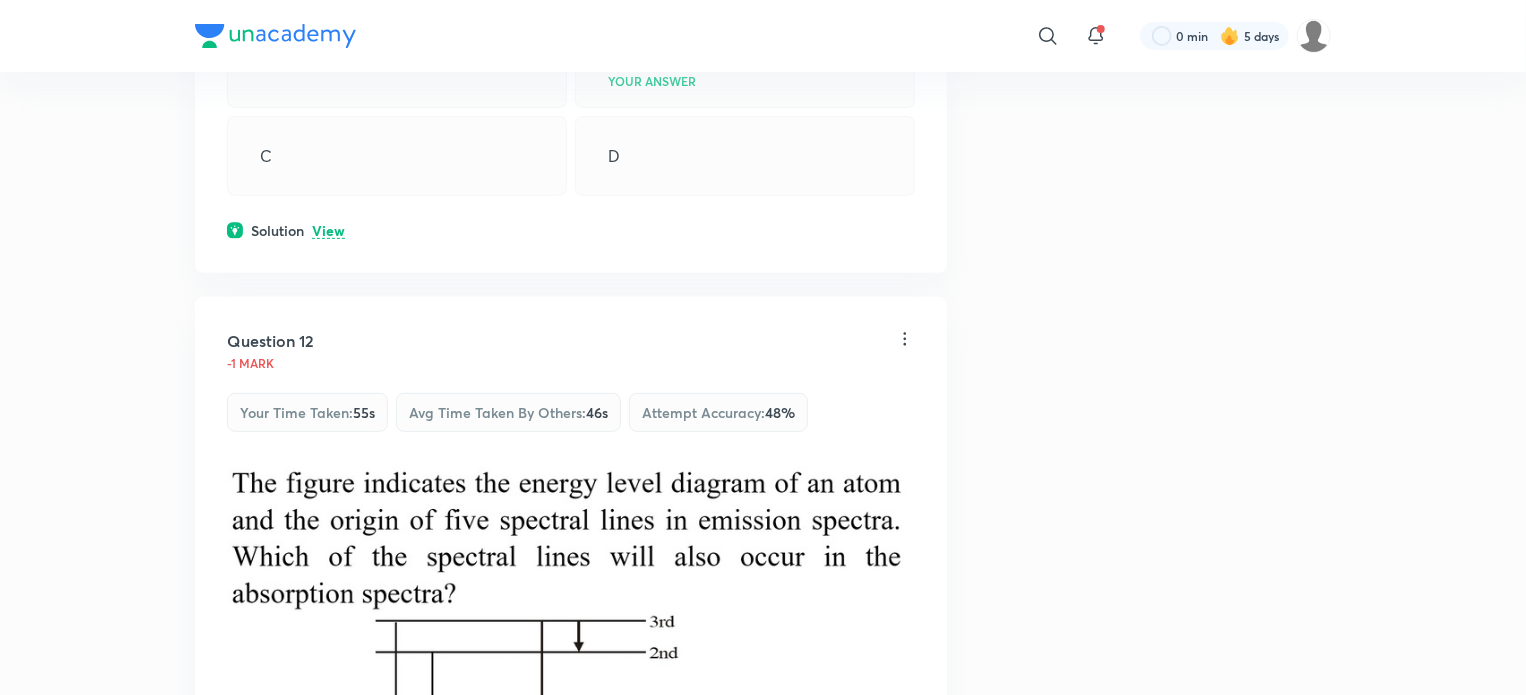 scroll, scrollTop: 11736, scrollLeft: 0, axis: vertical 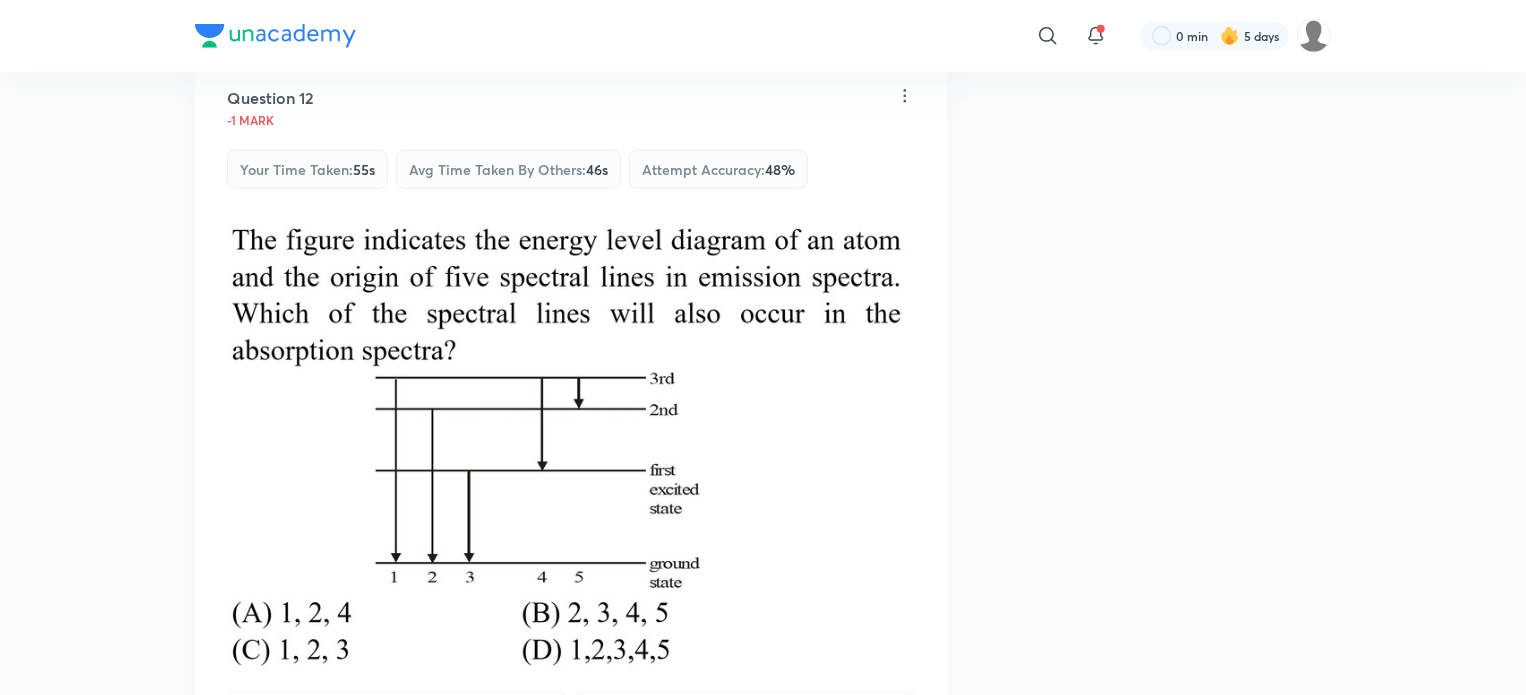 click at bounding box center (571, 446) 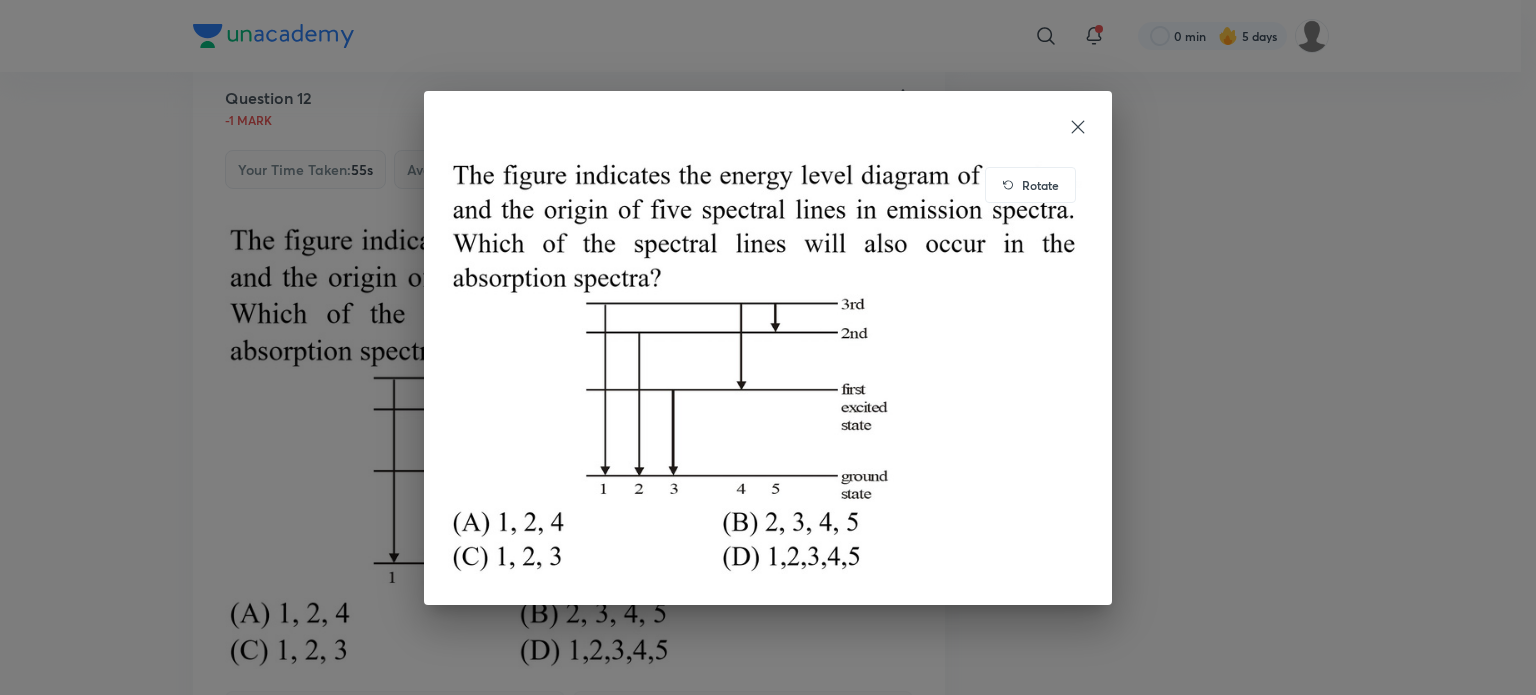 click on "Rotate" at bounding box center (768, 347) 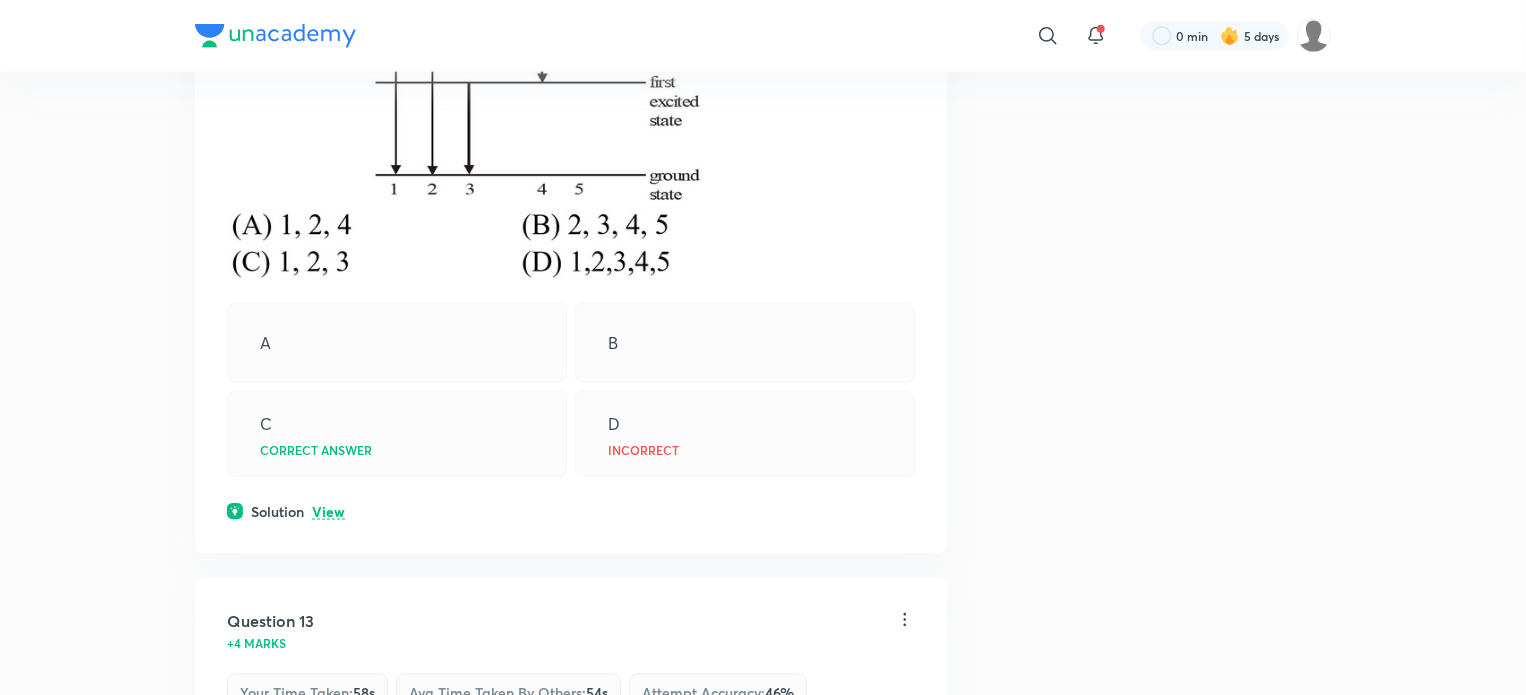 scroll, scrollTop: 12786, scrollLeft: 0, axis: vertical 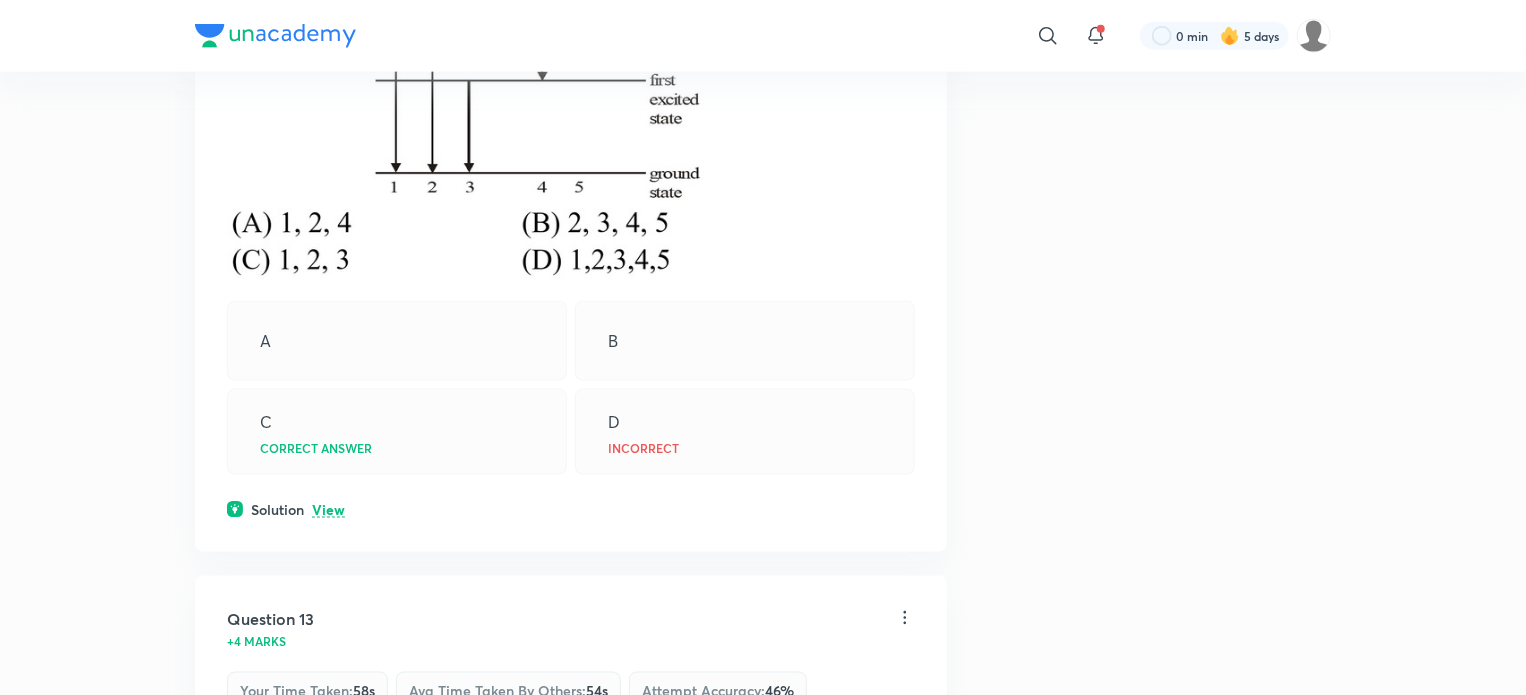 click on "View" at bounding box center (328, 510) 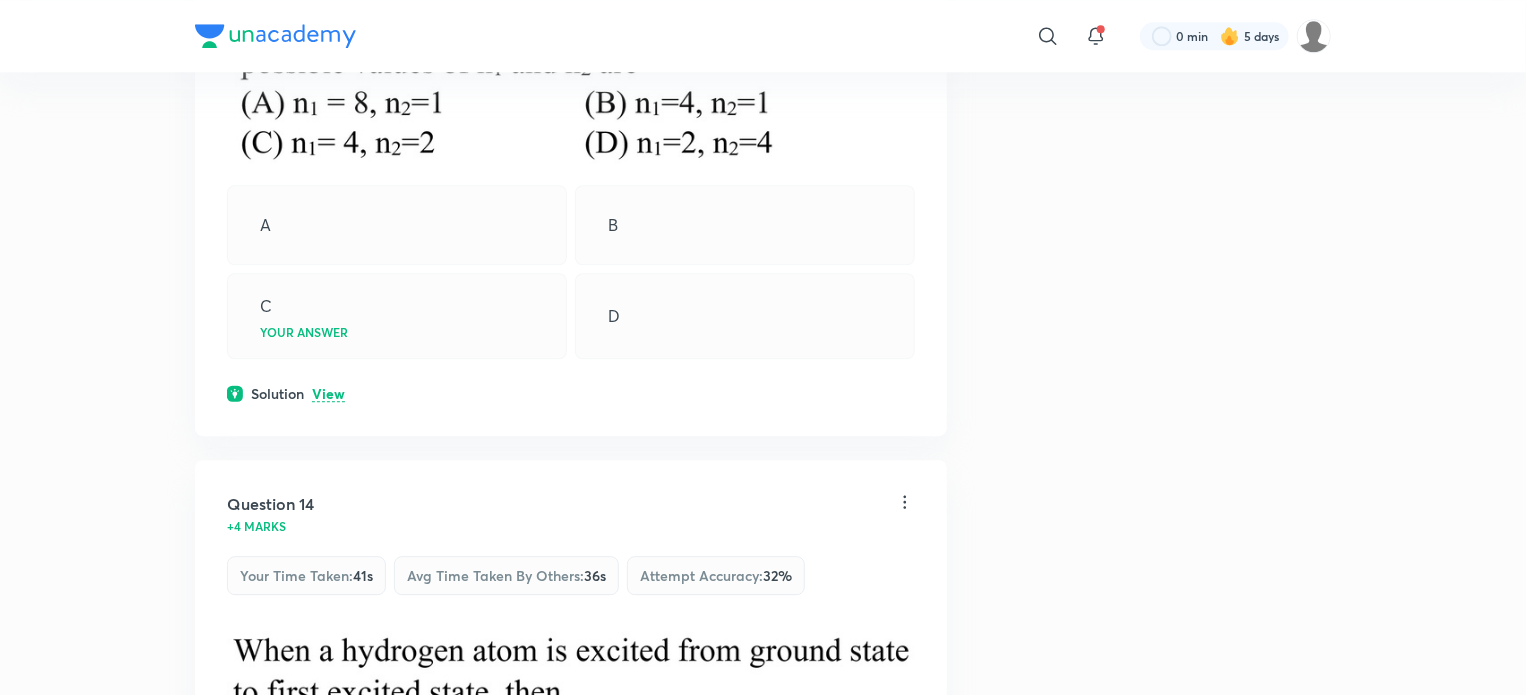 scroll, scrollTop: 14031, scrollLeft: 0, axis: vertical 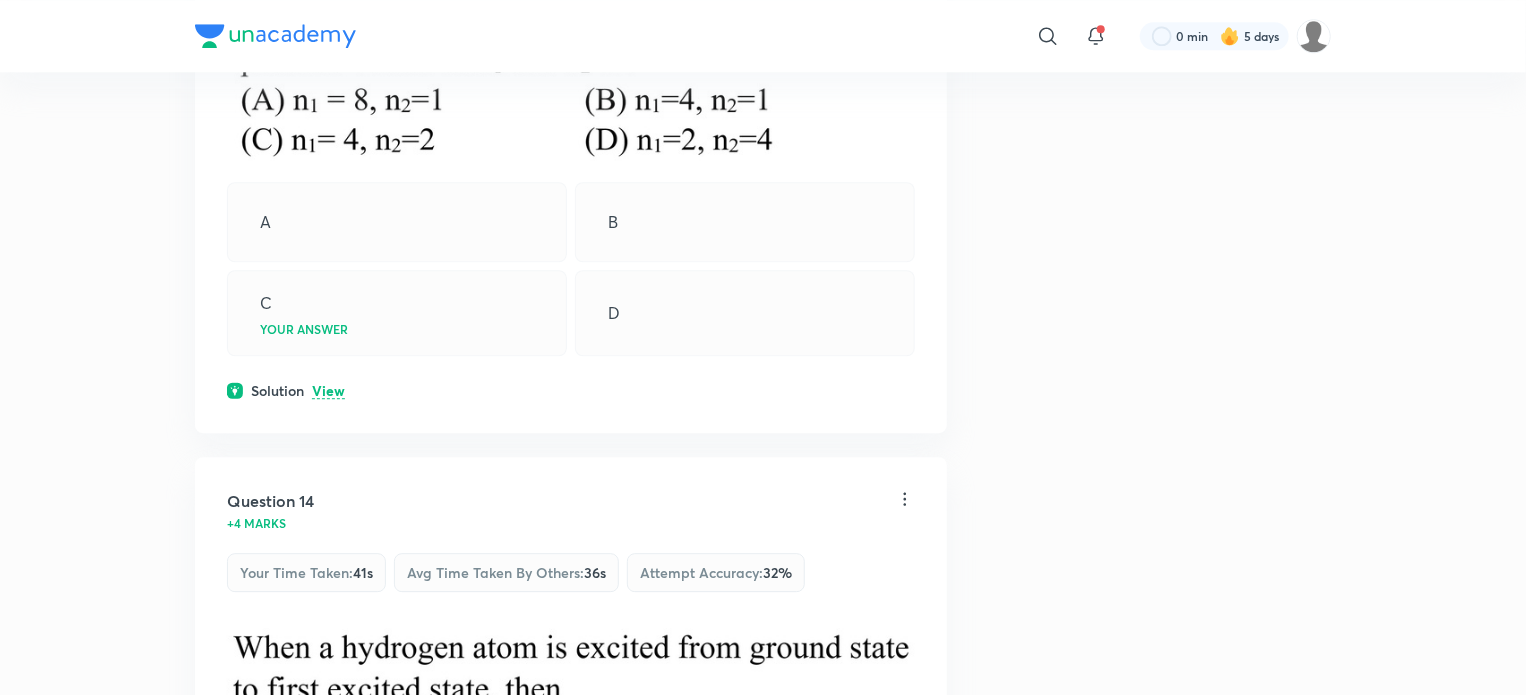 click on "View" at bounding box center (328, 391) 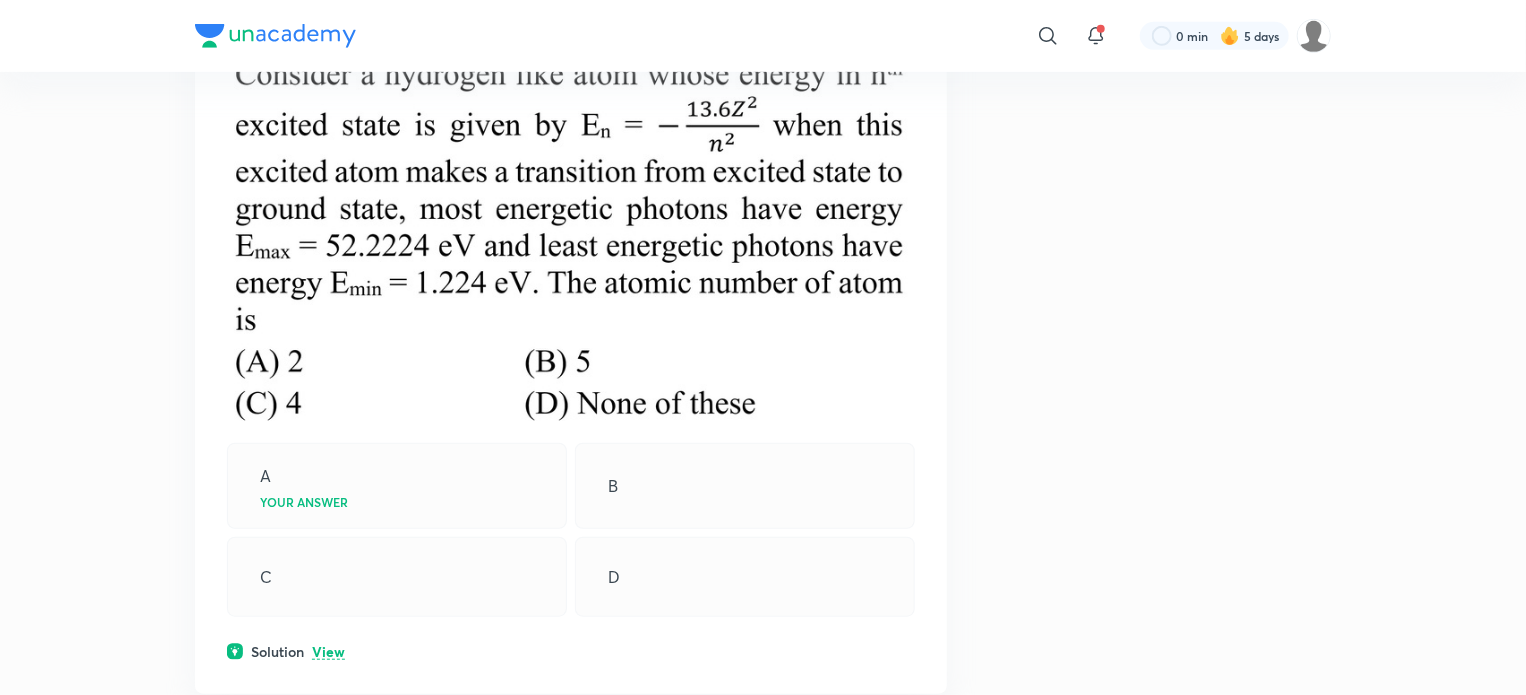 scroll, scrollTop: 15716, scrollLeft: 0, axis: vertical 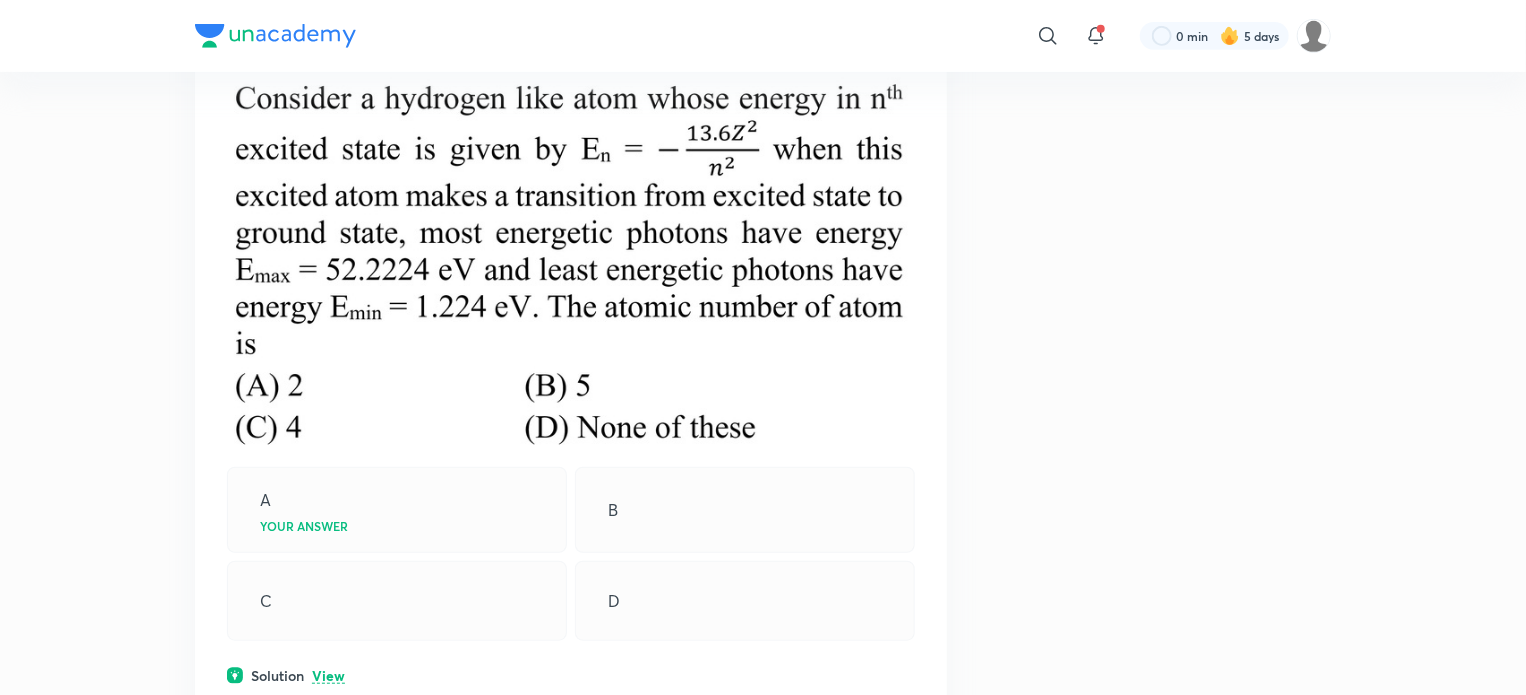 click on "View" at bounding box center (328, 676) 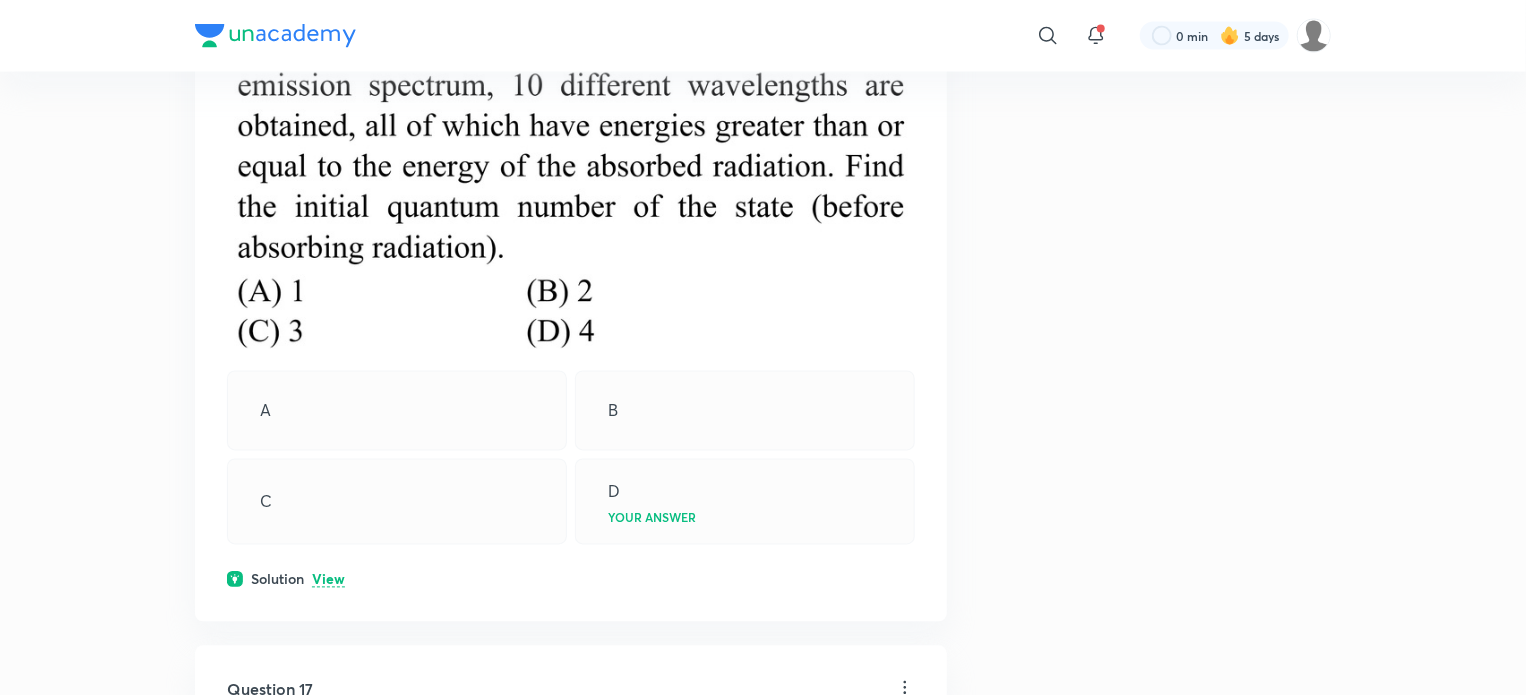 scroll, scrollTop: 17136, scrollLeft: 0, axis: vertical 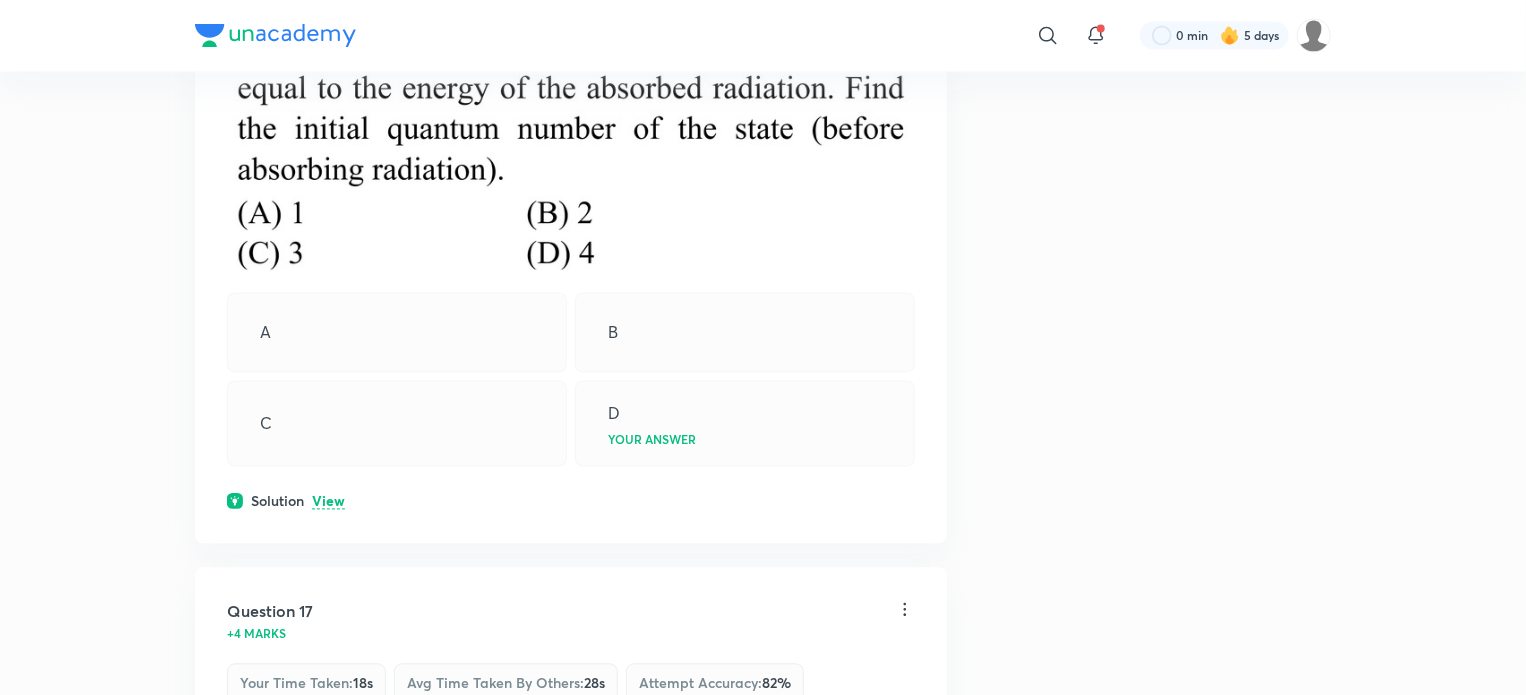 click on "View" at bounding box center [328, 502] 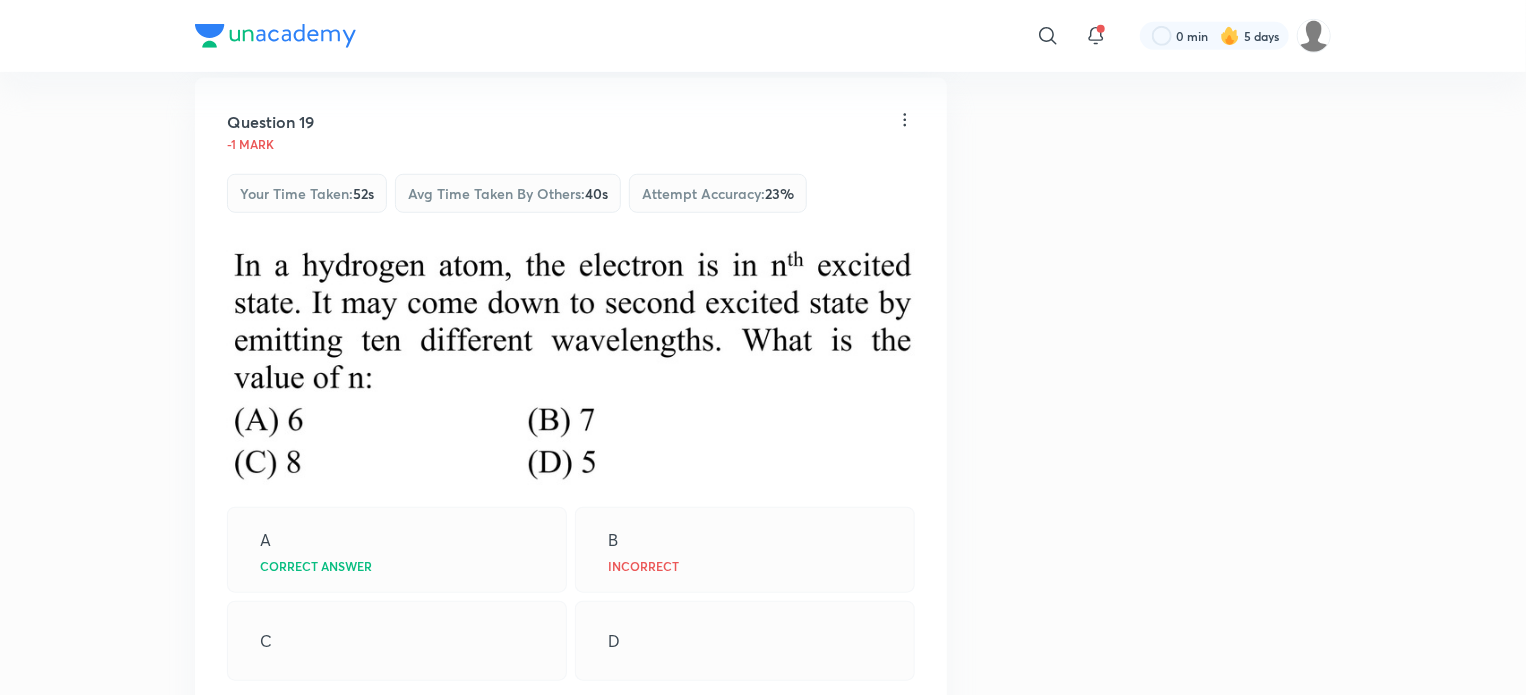 scroll, scrollTop: 19771, scrollLeft: 0, axis: vertical 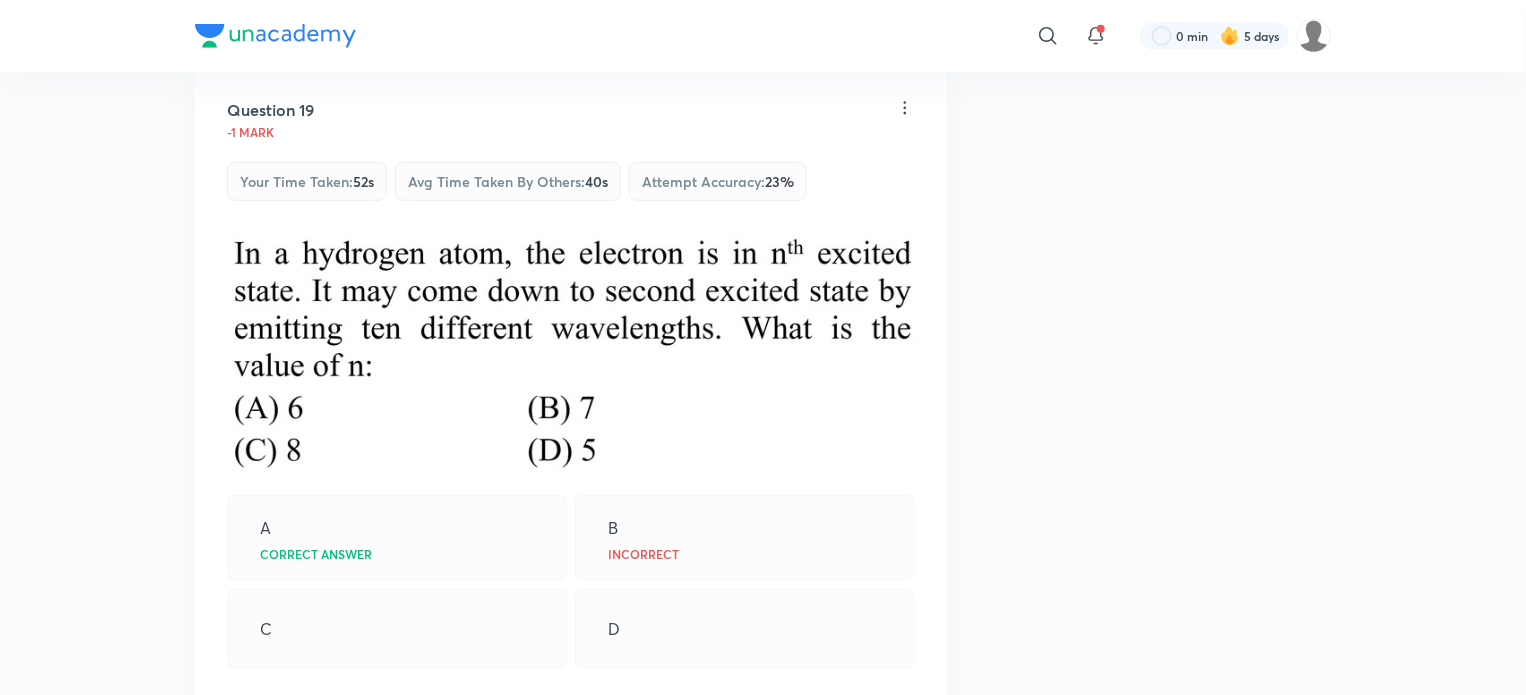 click on "Question 1 -1 mark Your time taken :  2m 6s Avg time taken by others :  2m 21s Attempt accuracy :  48 % A B Incorrect C Correct answer D Solution Hide Question 2 -1 mark Your time taken :  1m 31s Avg time taken by others :  1m 36s Attempt accuracy :  47 % A Incorrect B Correct answer C D Solution Hide Question 3 +4 marks Your time taken :  33s Avg time taken by others :  1m 15s Attempt accuracy :  78 % A B Your answer C D Solution Hide Question 4 +4 marks Your time taken :  1m 34s Avg time taken by others :  1m 29s Attempt accuracy :  62 % A Your answer B C D Solution Hide Question 5 +4 marks Your time taken :  32s Avg time taken by others :  41s Attempt accuracy :  70 % A B C D Your answer Solution Hide Question 6 +4 marks Your time taken :  1m 17s Avg time taken by others :  1m Attempt accuracy :  73 % A B C Your answer D Solution Hide Question 7 +4 marks Your time taken :  1m 50s Avg time taken by others :  1m 43s Attempt accuracy :  68 % A B Your answer C D Solution View Question 8 +4 marks :  13s :  27s" at bounding box center [763, -8147] 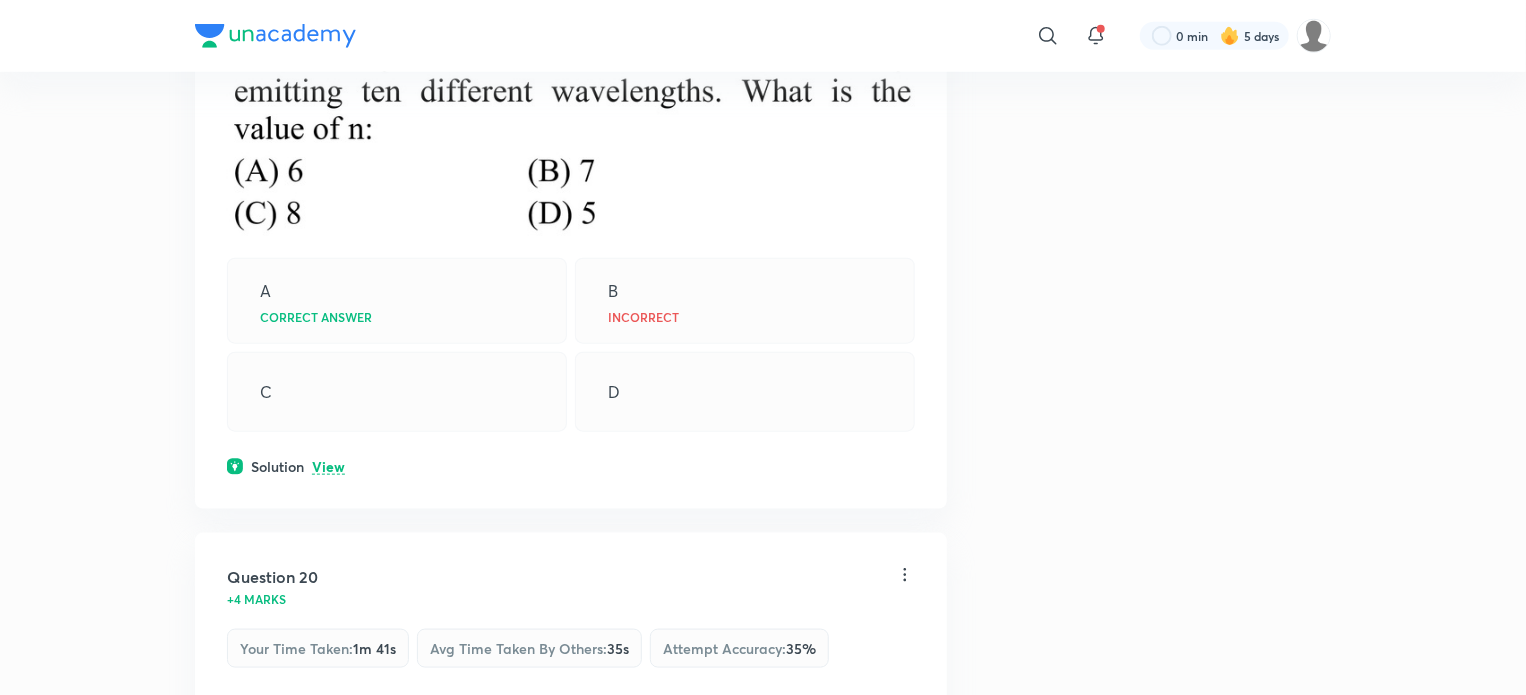 scroll, scrollTop: 20014, scrollLeft: 0, axis: vertical 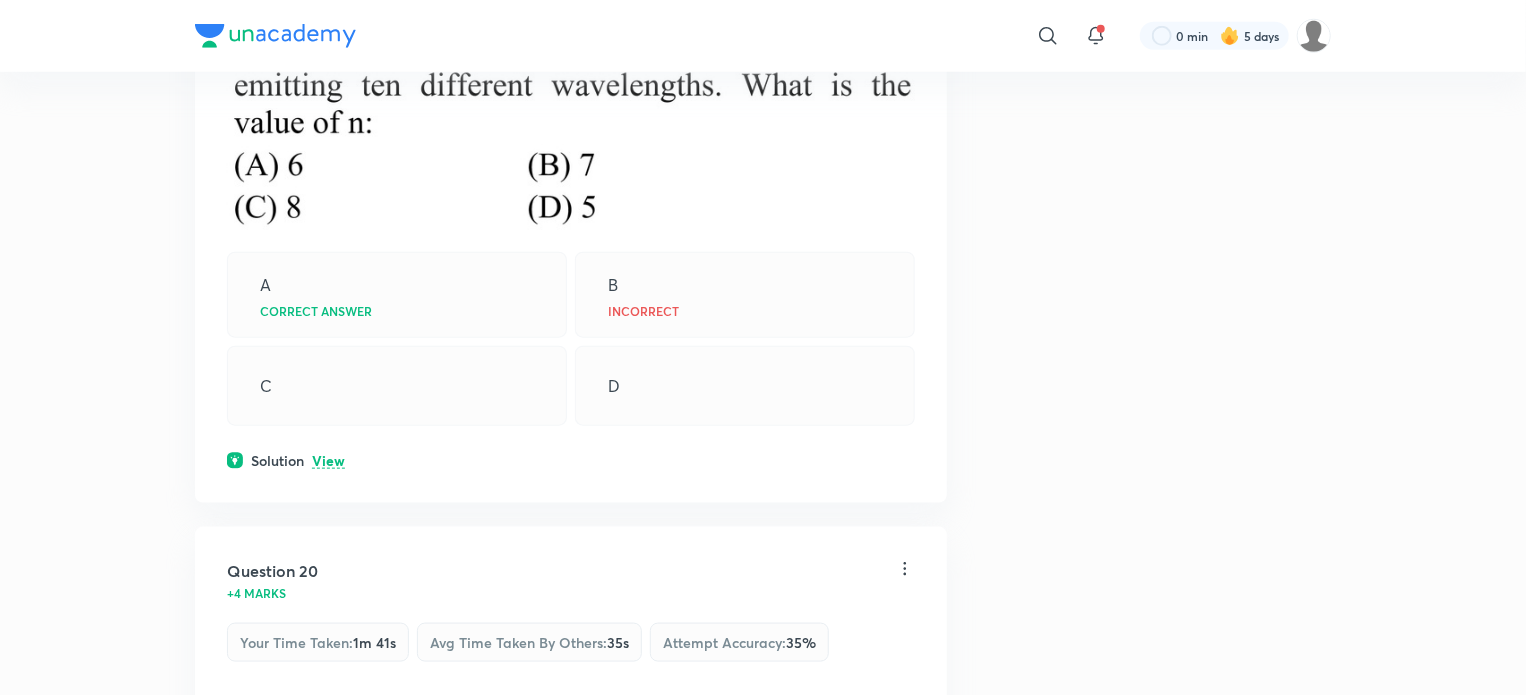 click on "View" at bounding box center (328, 461) 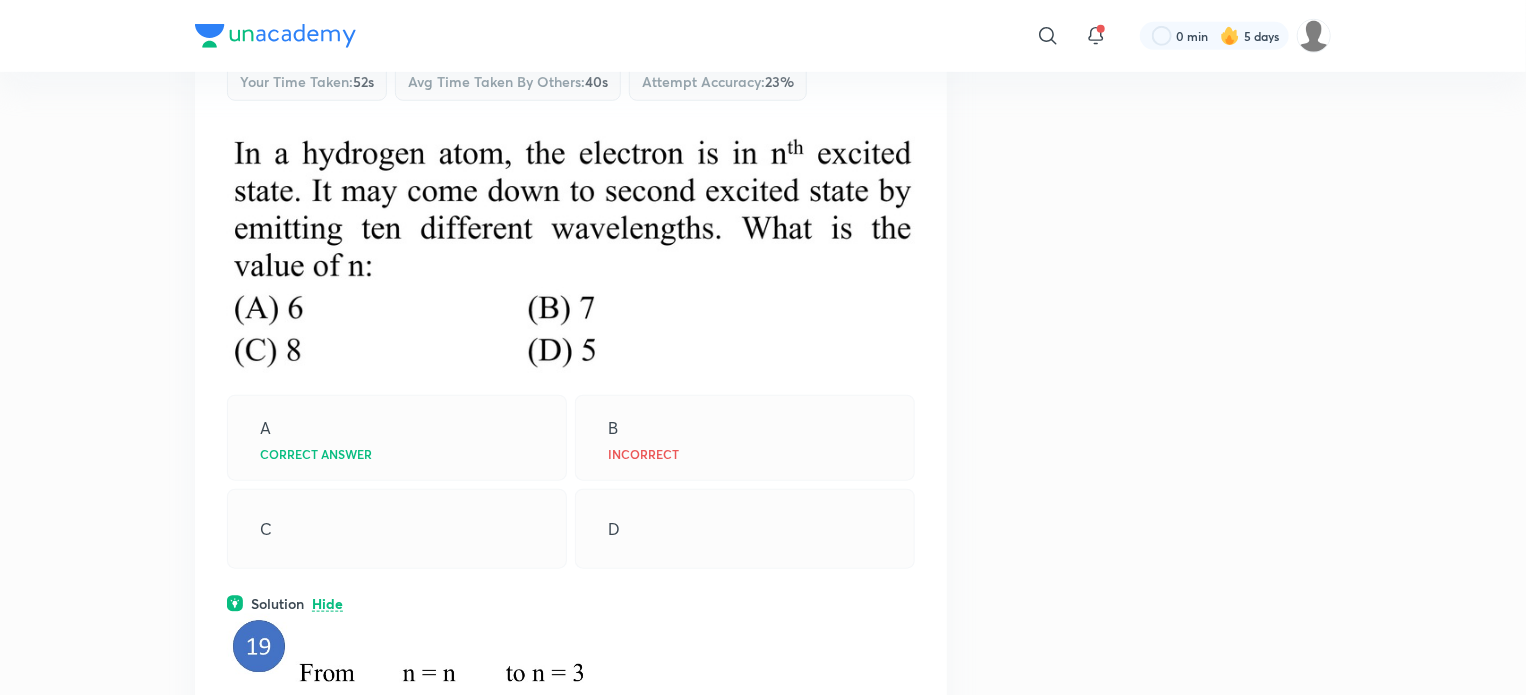 scroll, scrollTop: 19872, scrollLeft: 0, axis: vertical 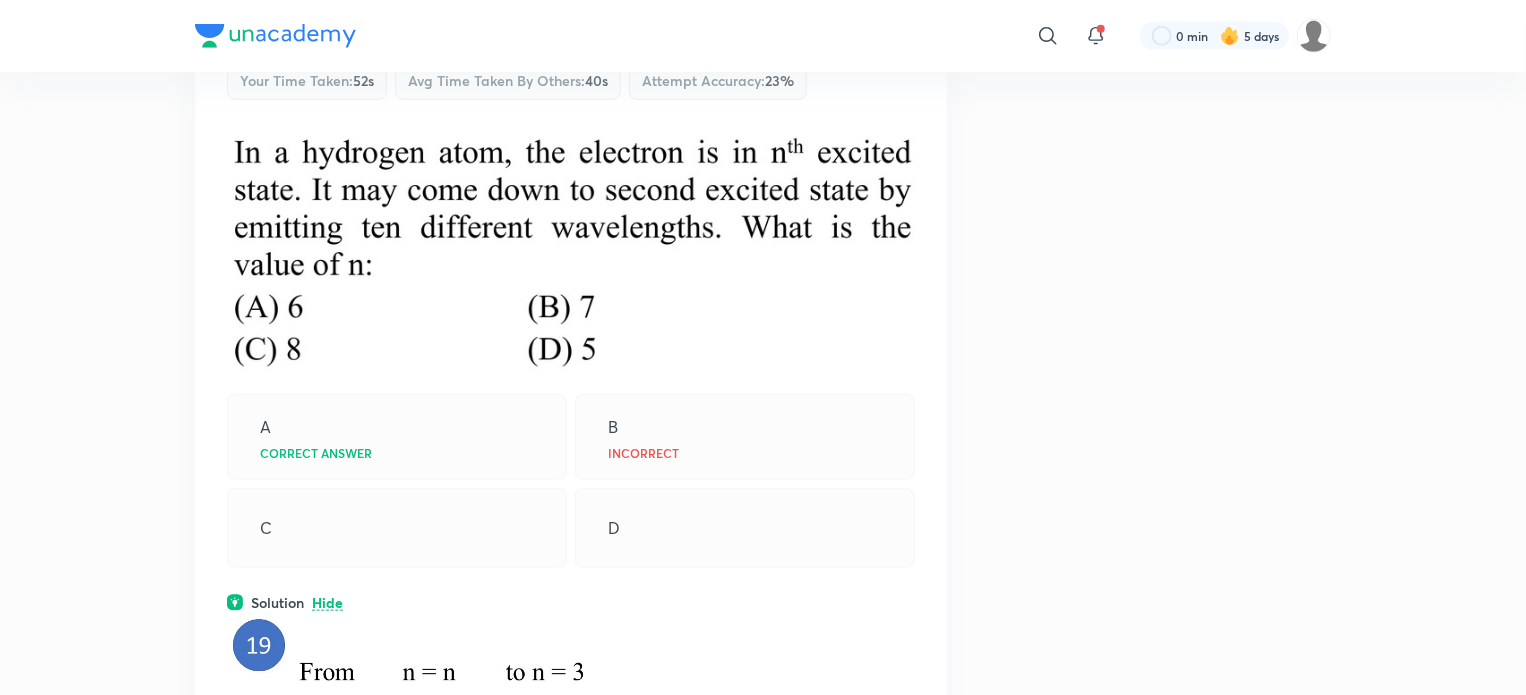 click on "B Incorrect" at bounding box center (745, 437) 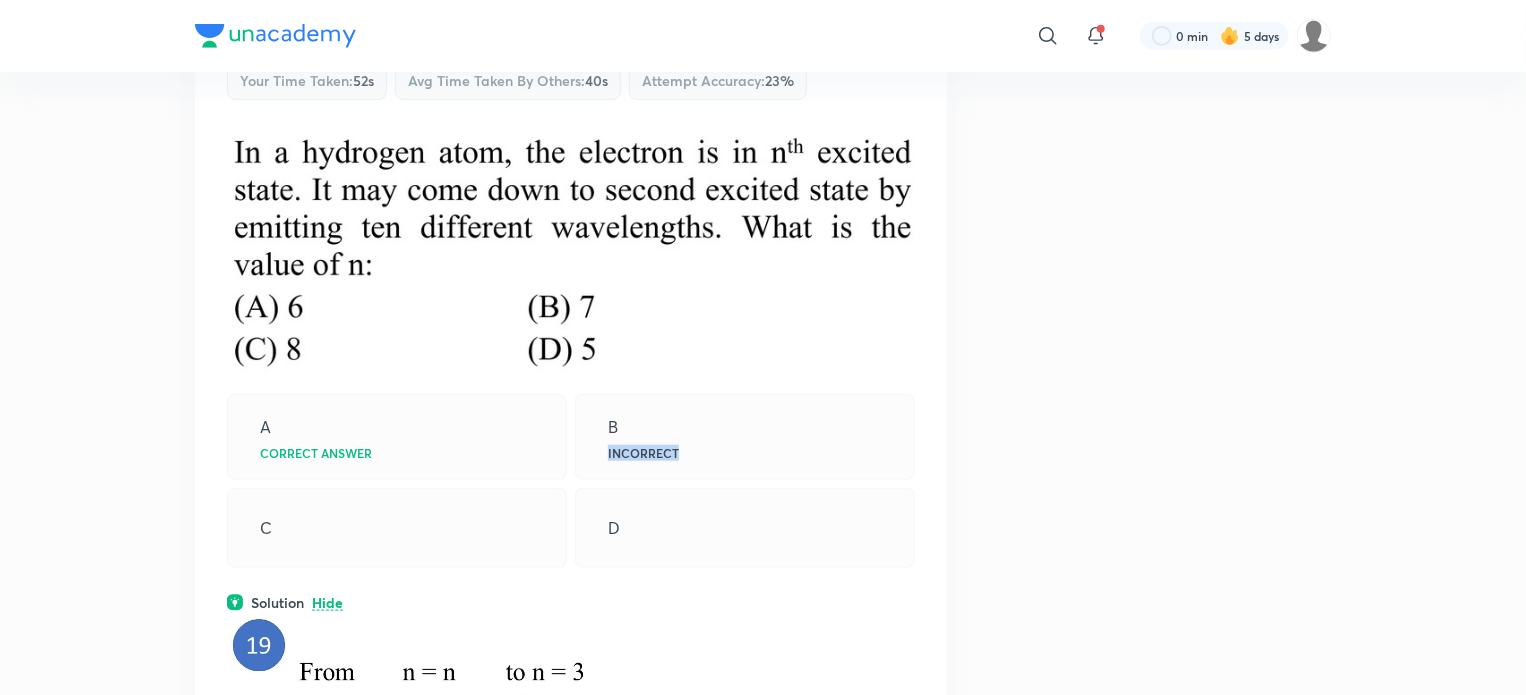 click on "B Incorrect" at bounding box center (745, 437) 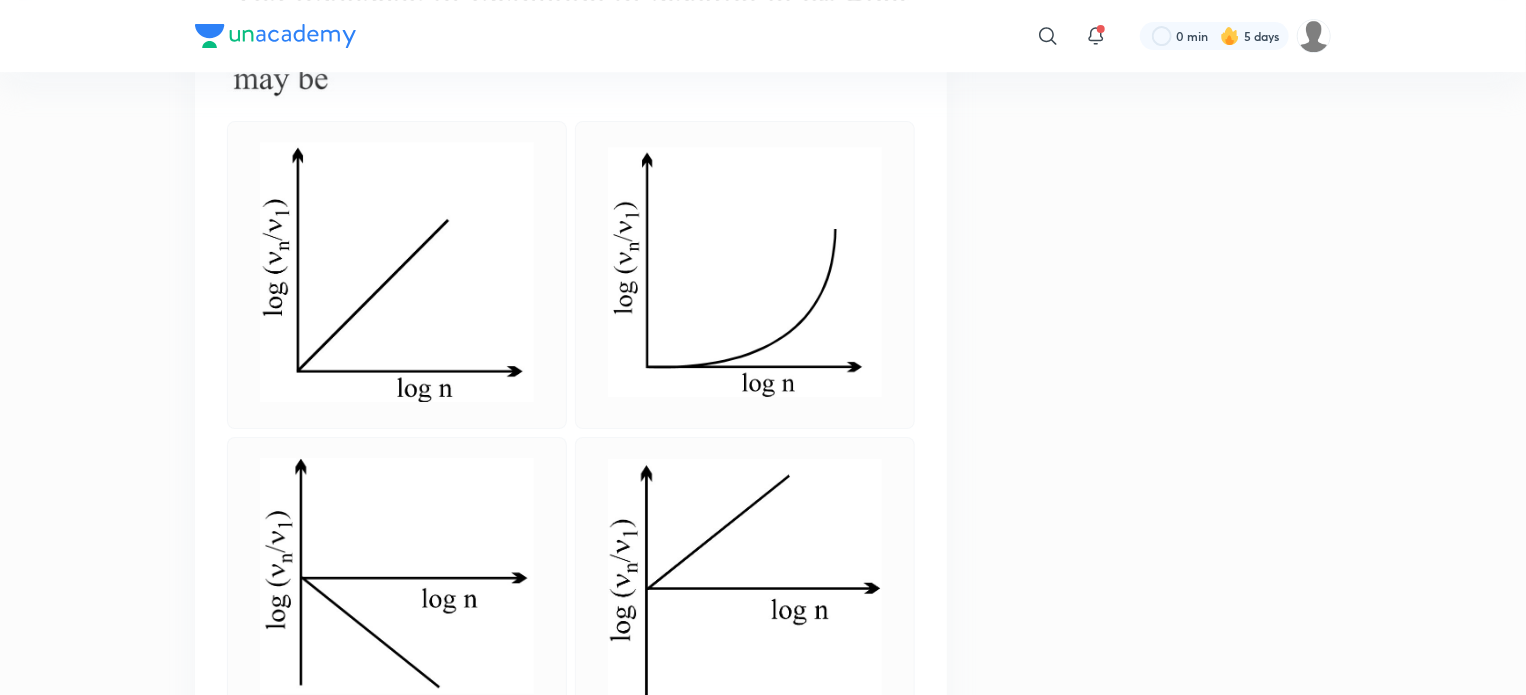 scroll, scrollTop: 22498, scrollLeft: 0, axis: vertical 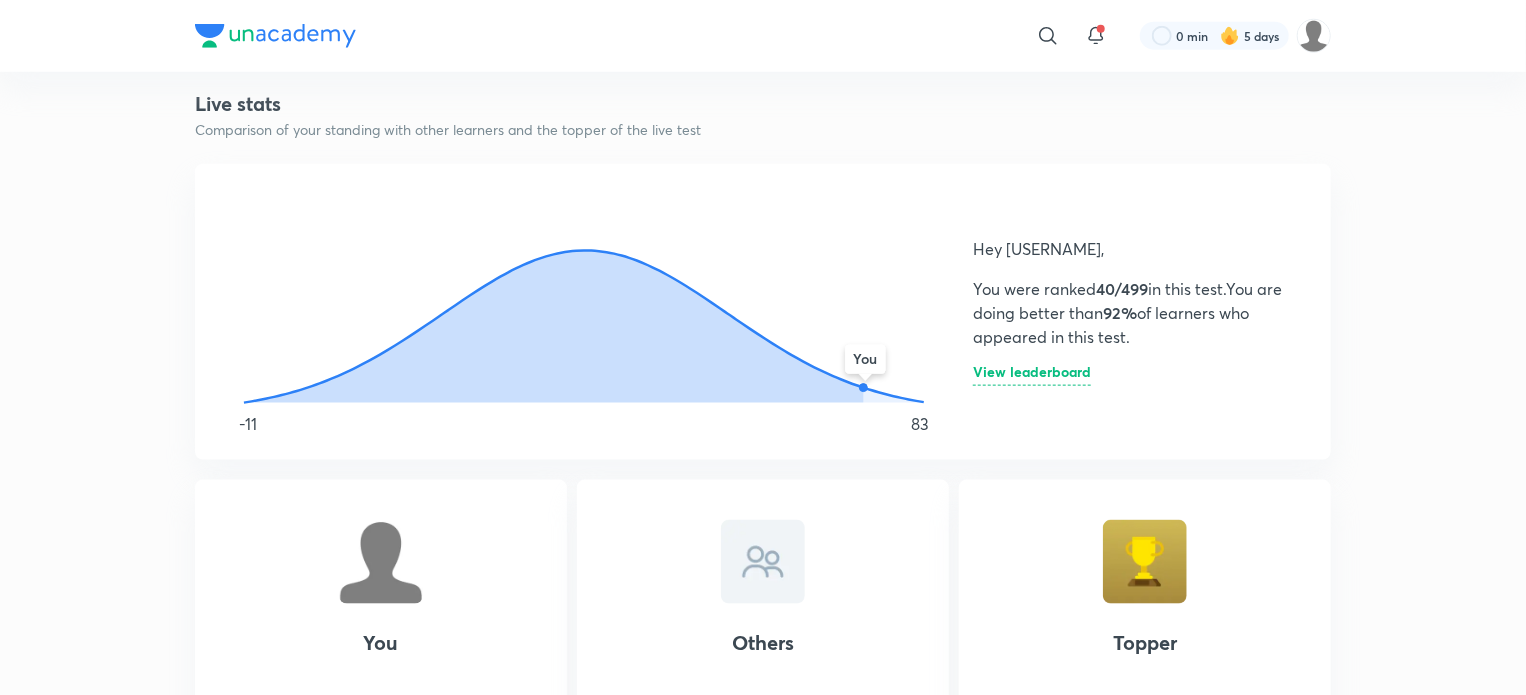 click on "View leaderboard" at bounding box center (1032, 375) 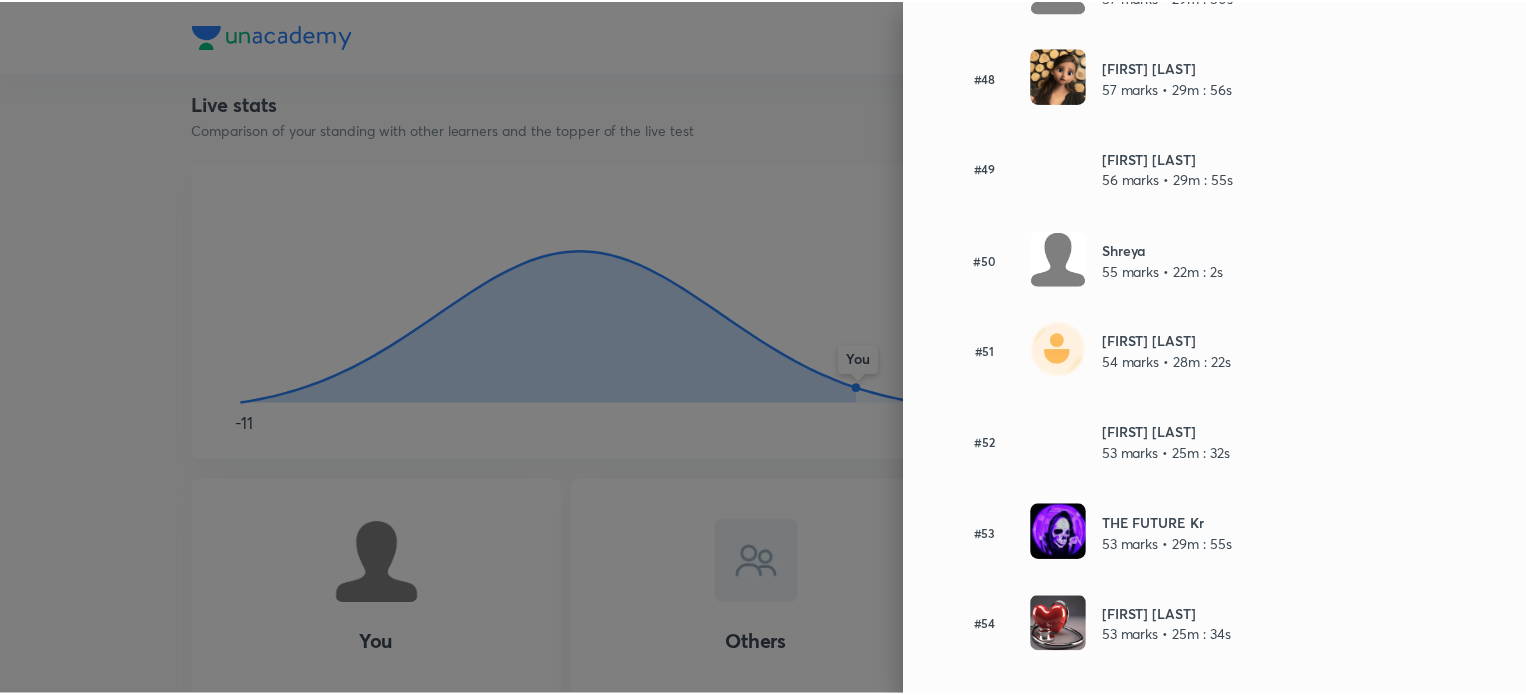 scroll, scrollTop: 4524, scrollLeft: 0, axis: vertical 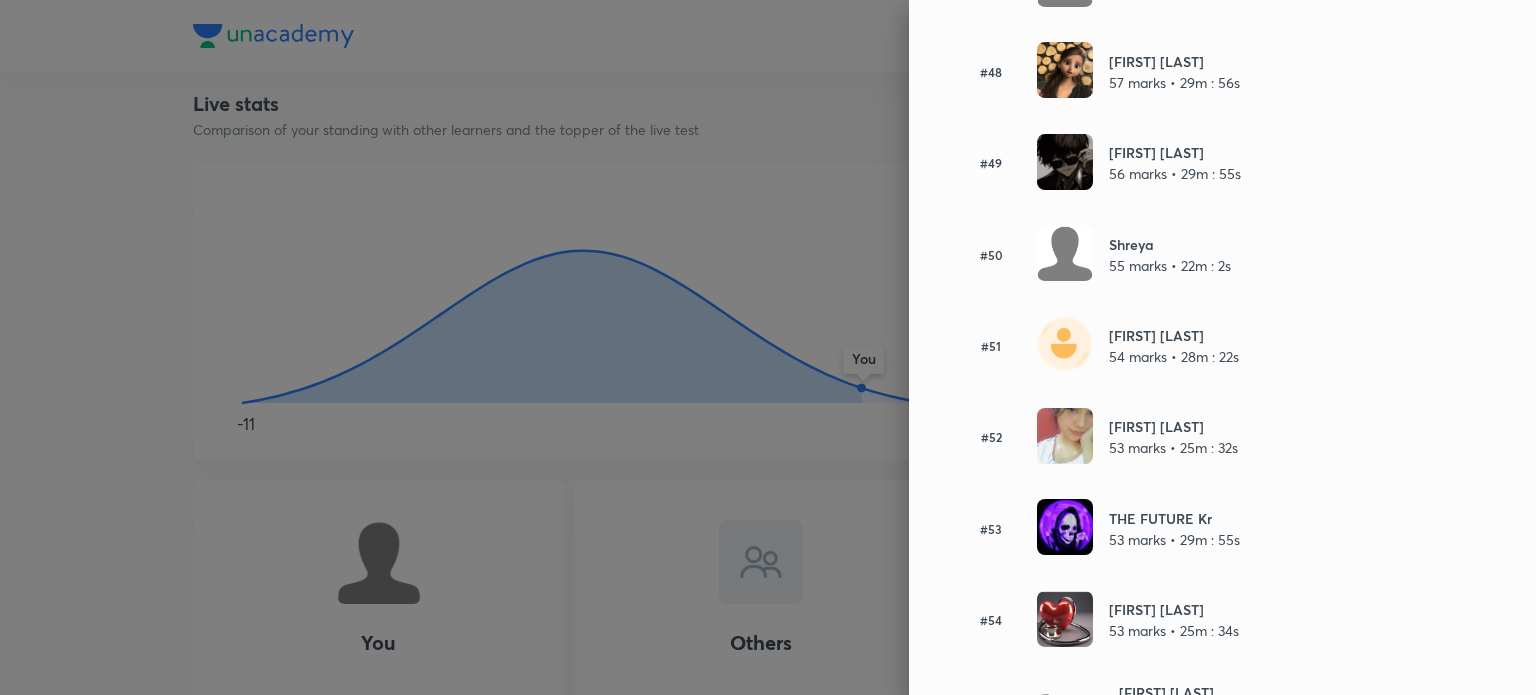 click at bounding box center [768, 347] 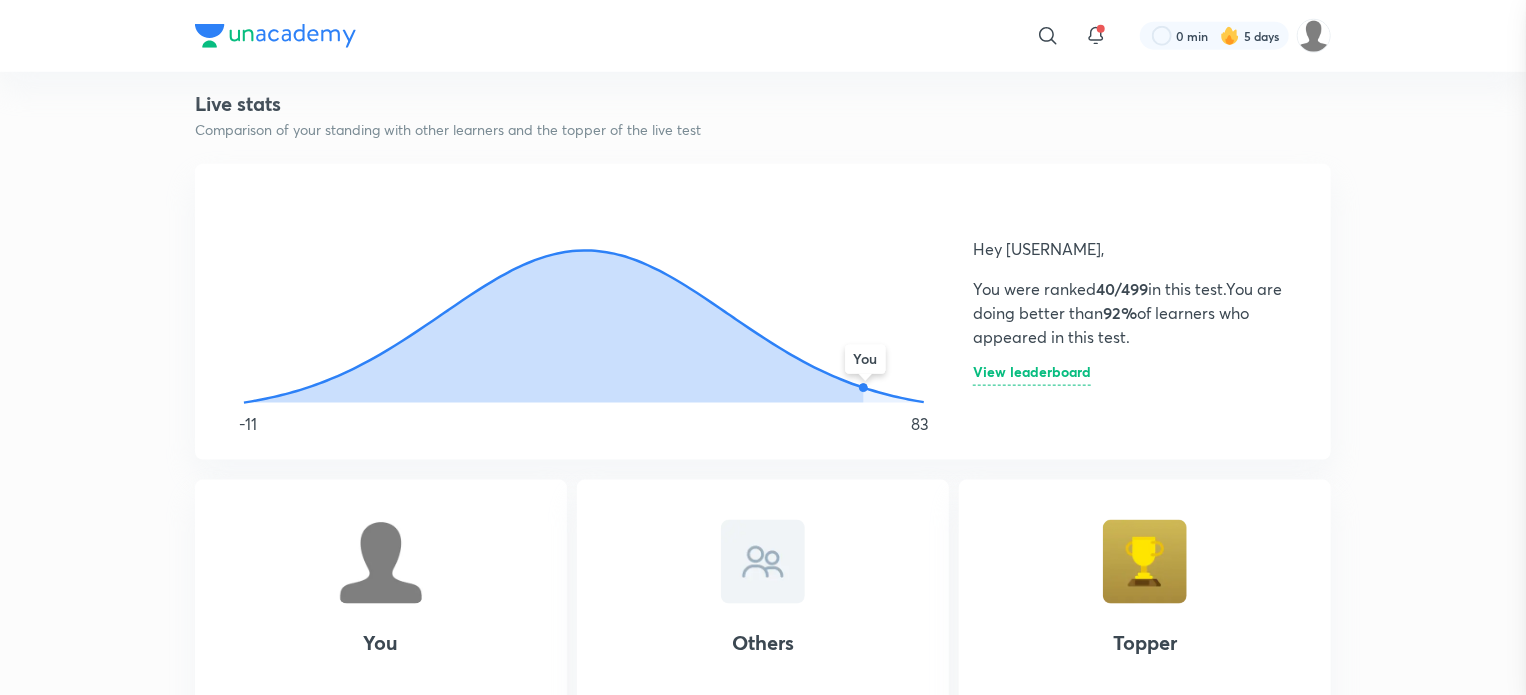 scroll, scrollTop: 0, scrollLeft: 0, axis: both 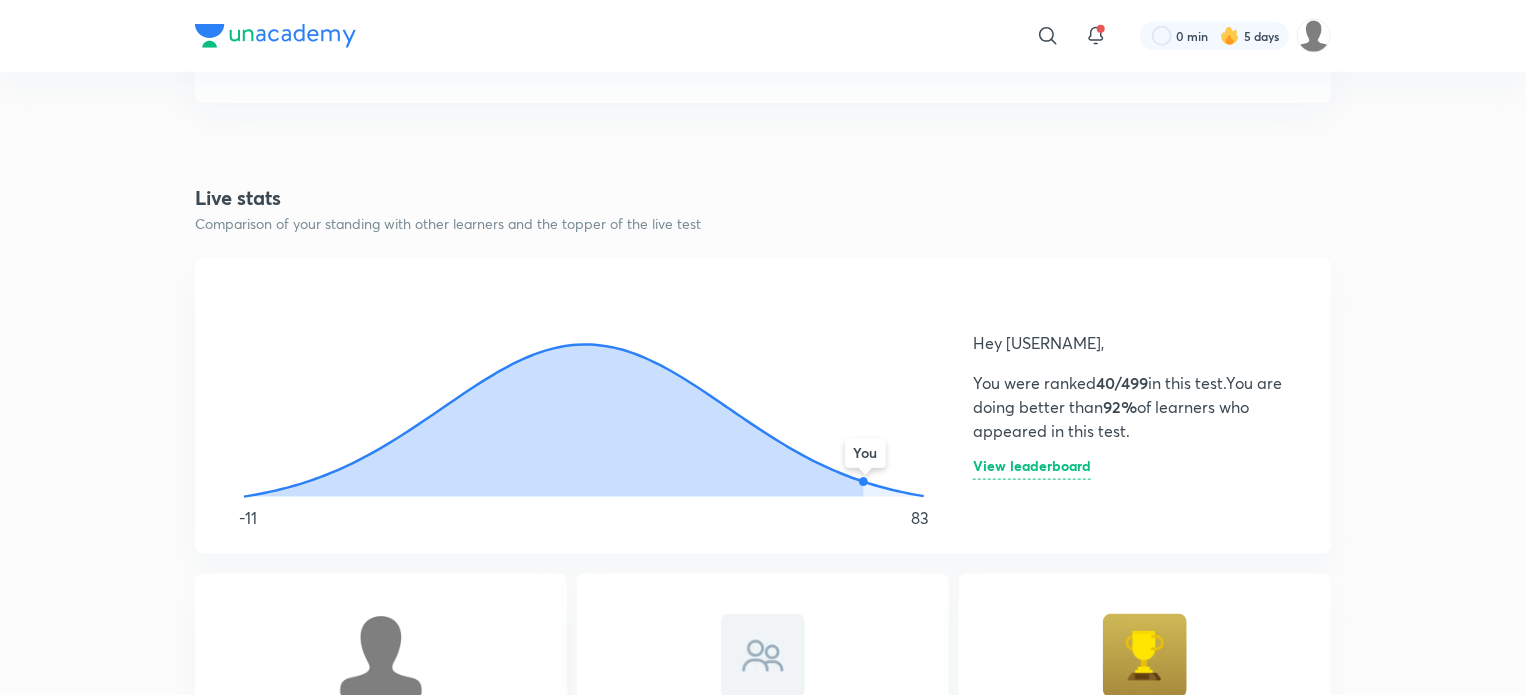 click on "​ 0 min 5 days" at bounding box center [1015, 36] 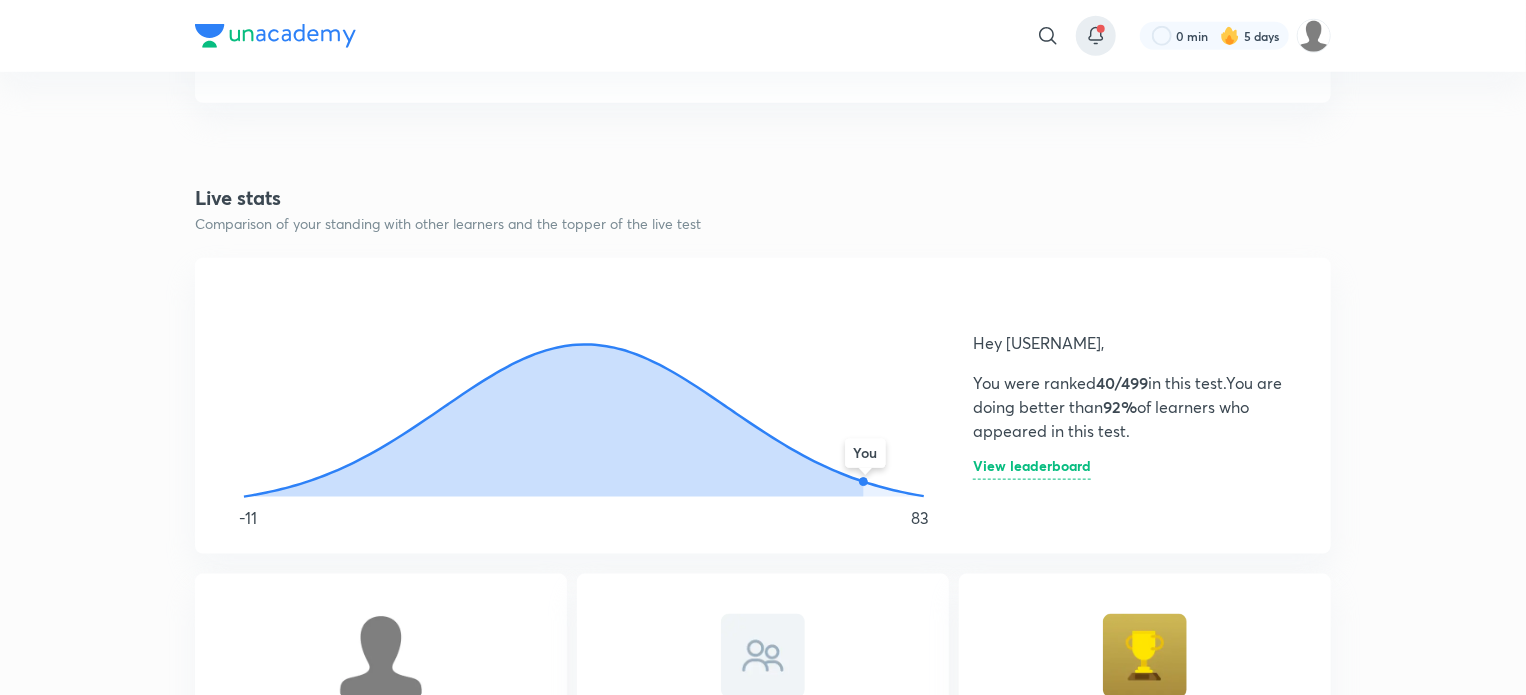 click 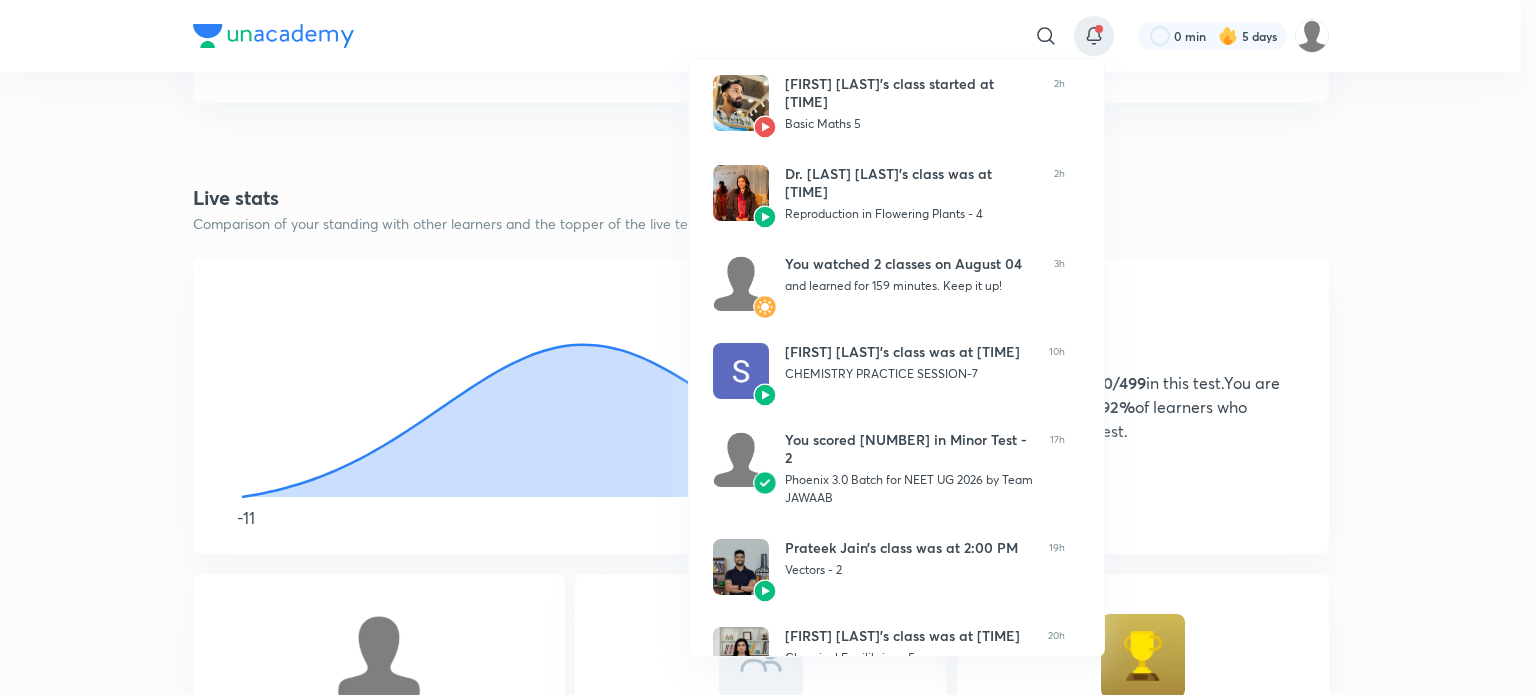 click at bounding box center [768, 347] 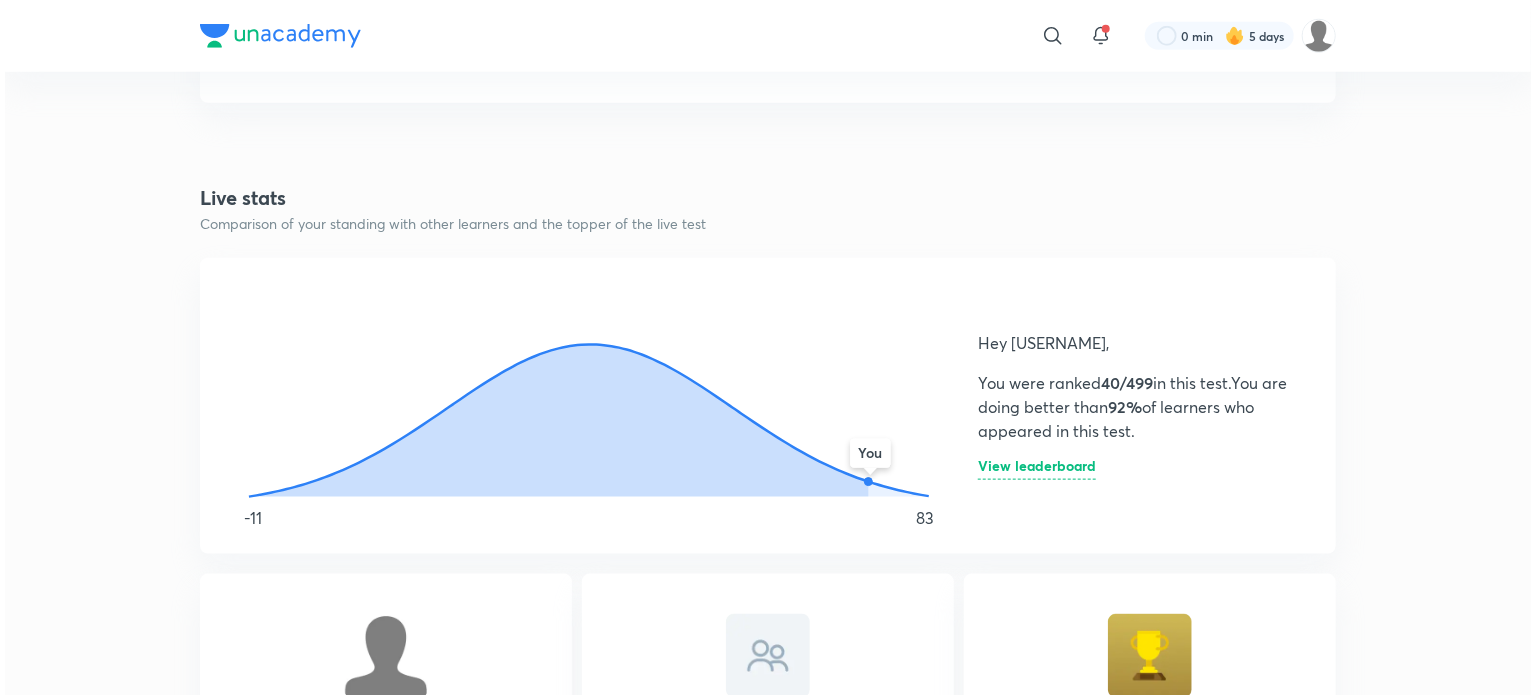 scroll, scrollTop: 0, scrollLeft: 0, axis: both 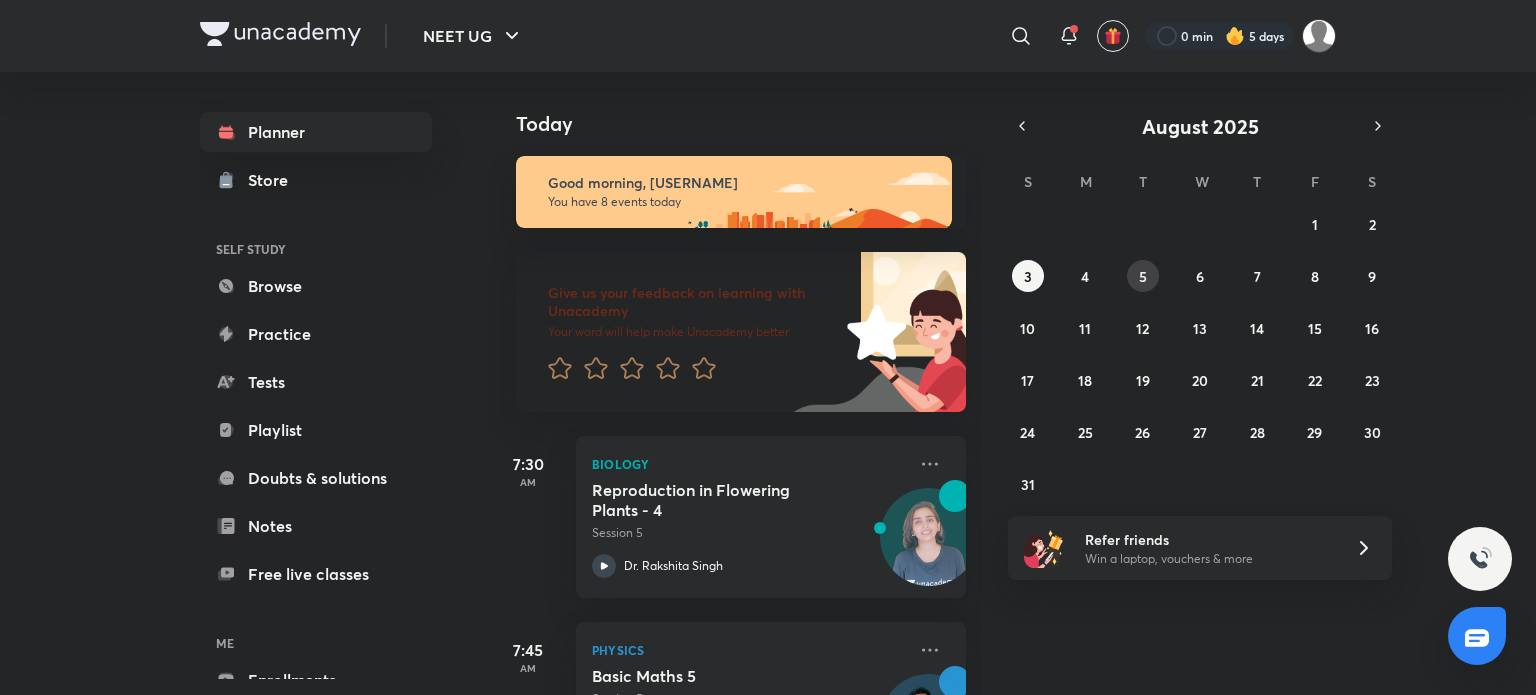 click on "5" at bounding box center (1143, 276) 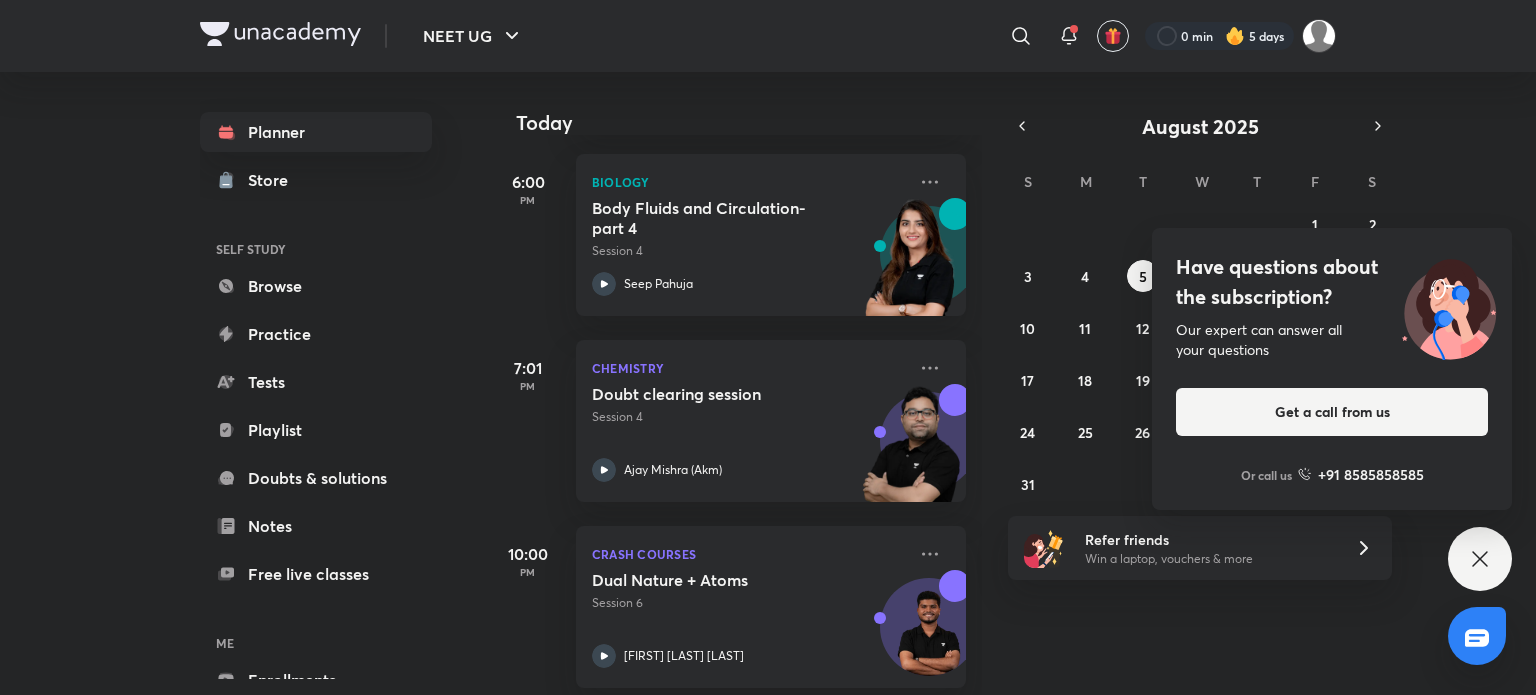 scroll, scrollTop: 1236, scrollLeft: 0, axis: vertical 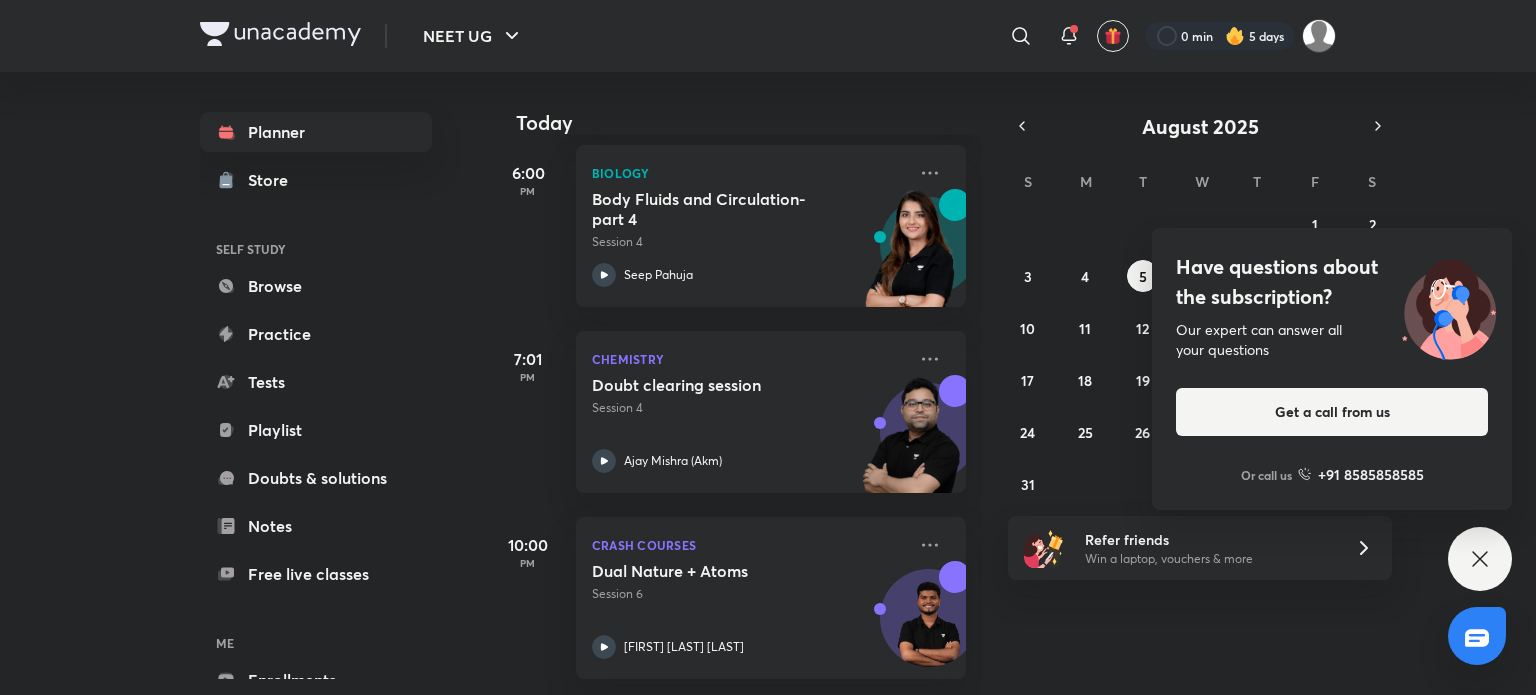 click 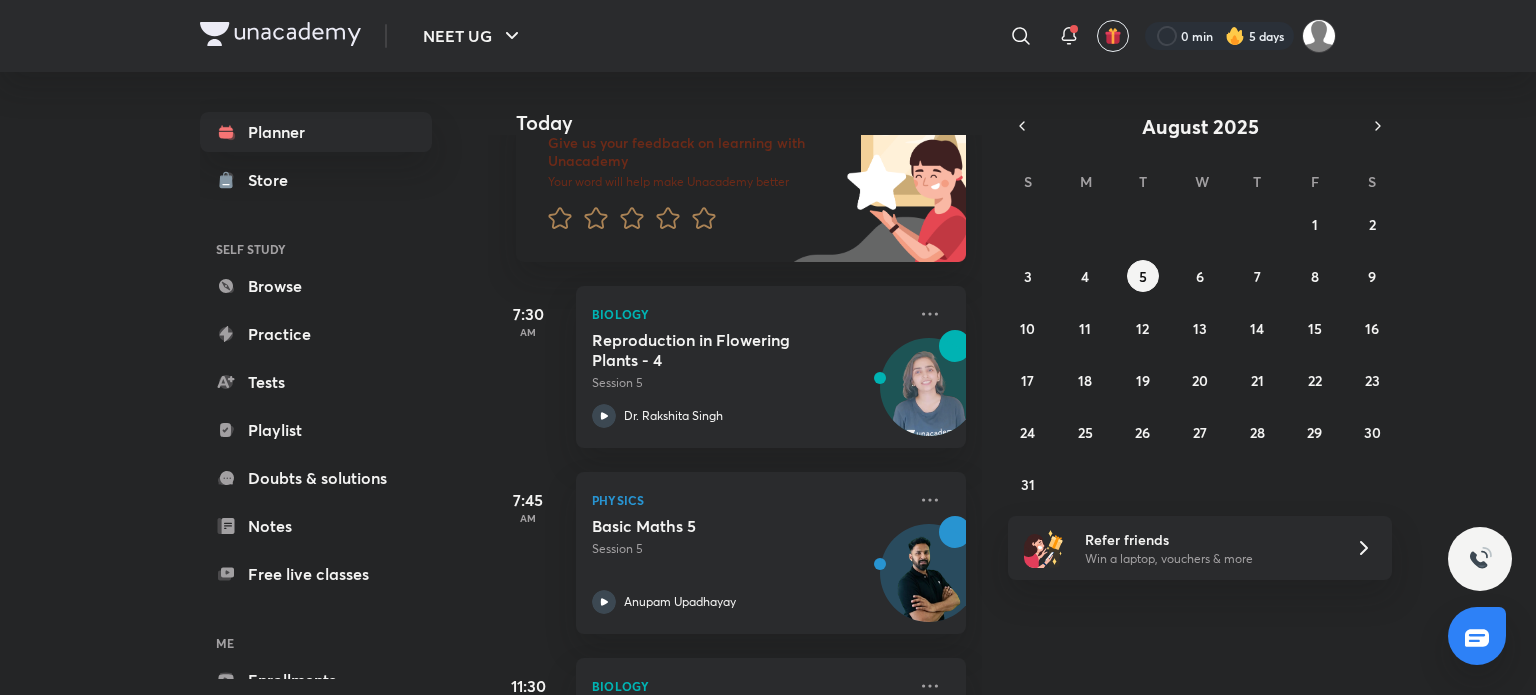 scroll, scrollTop: 0, scrollLeft: 0, axis: both 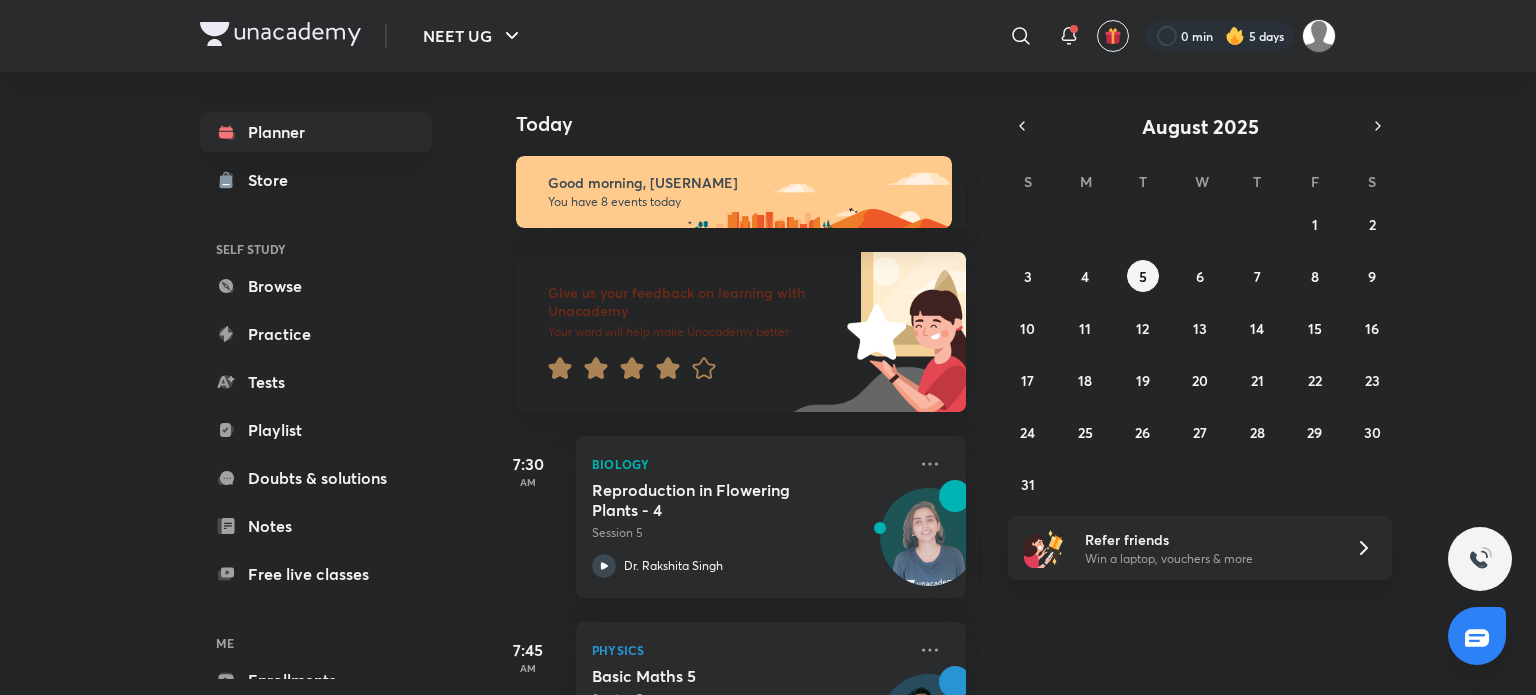 click 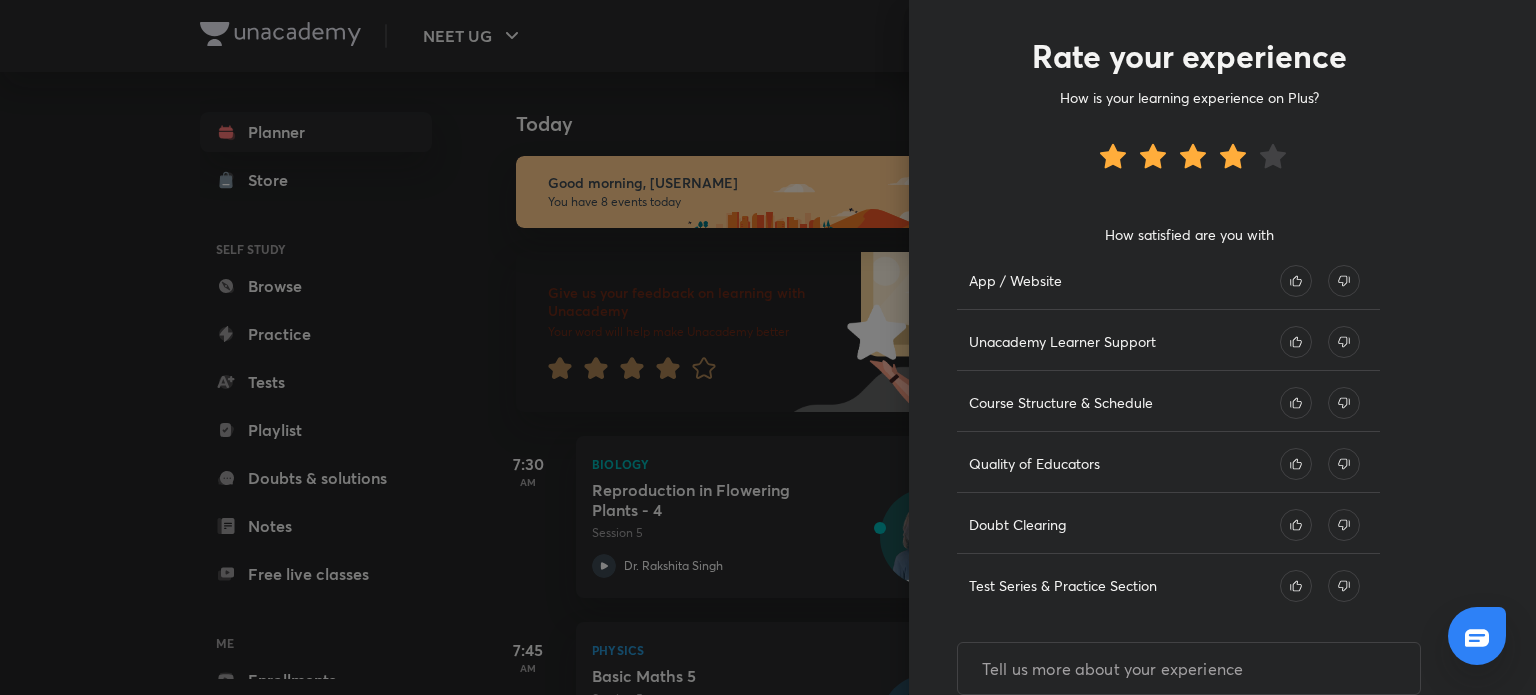 scroll, scrollTop: 176, scrollLeft: 0, axis: vertical 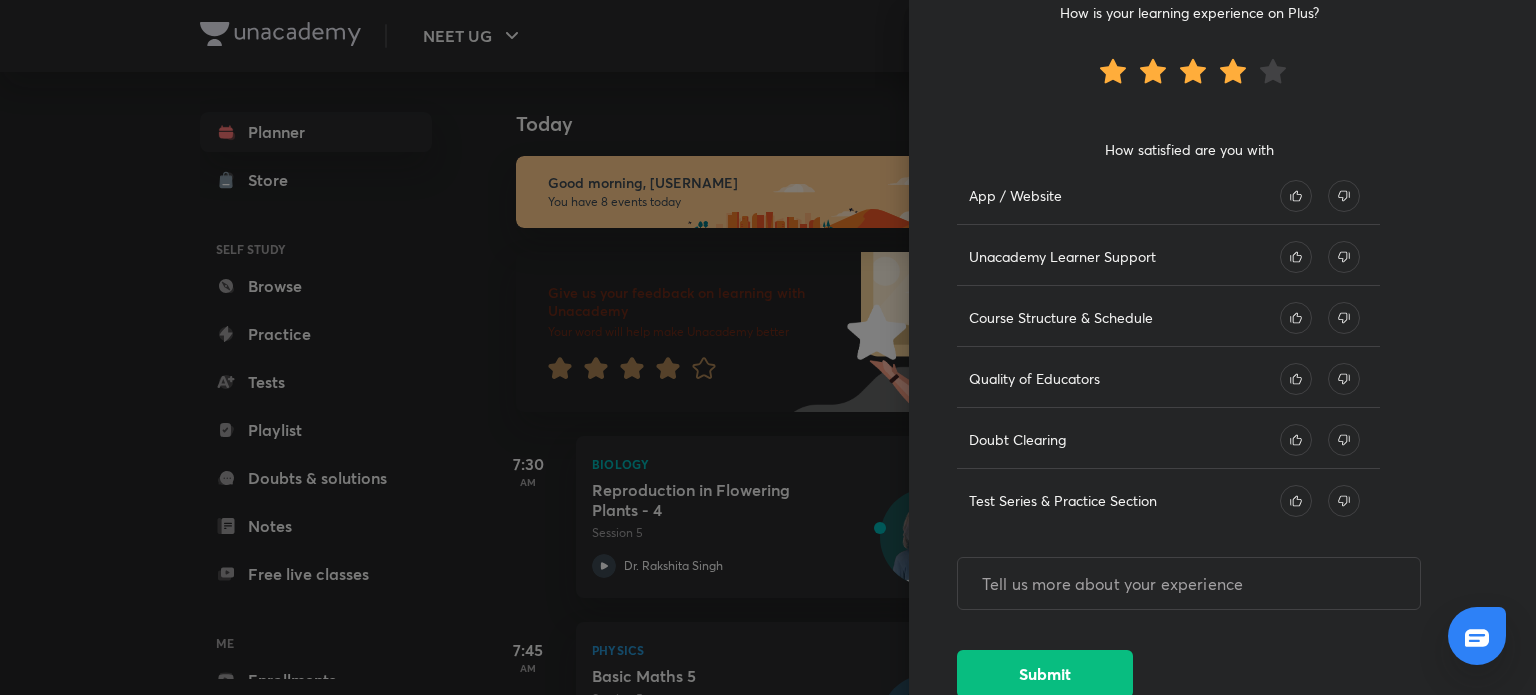 click 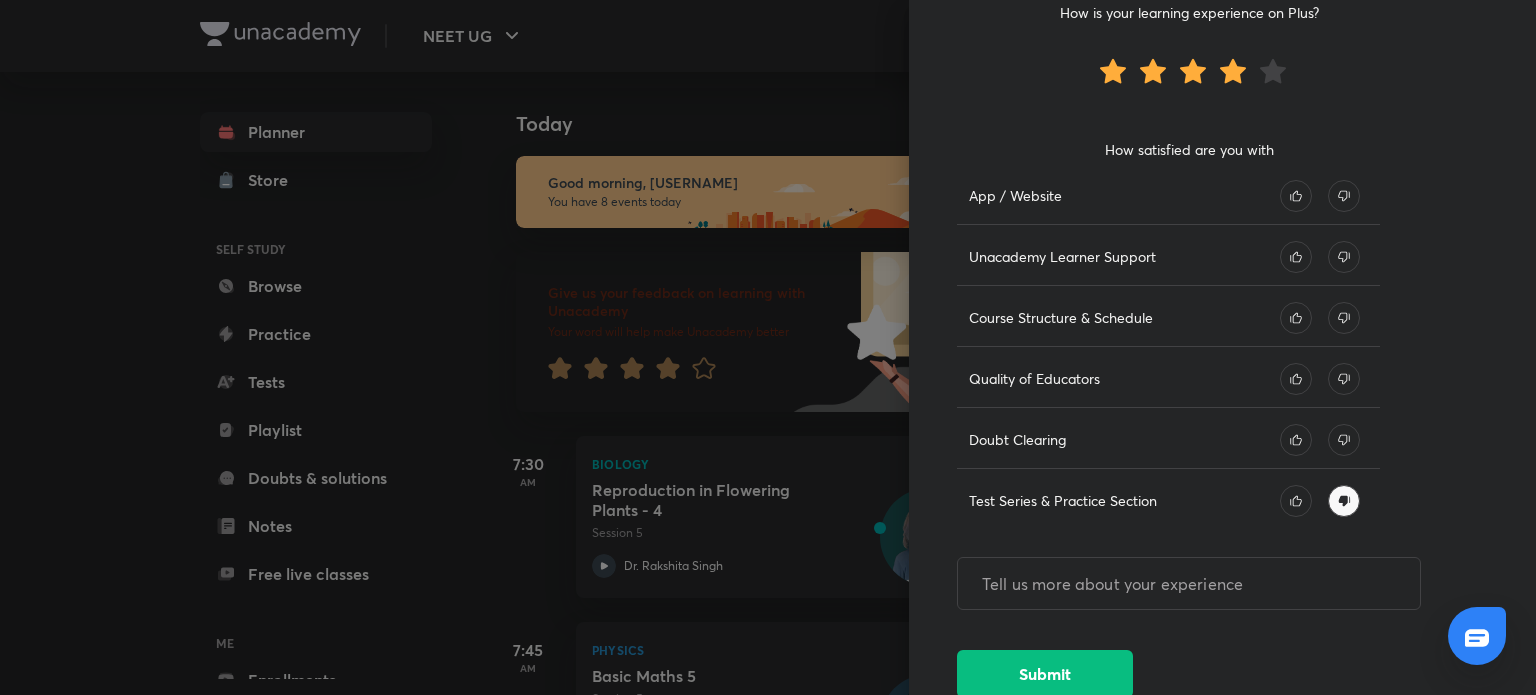 click 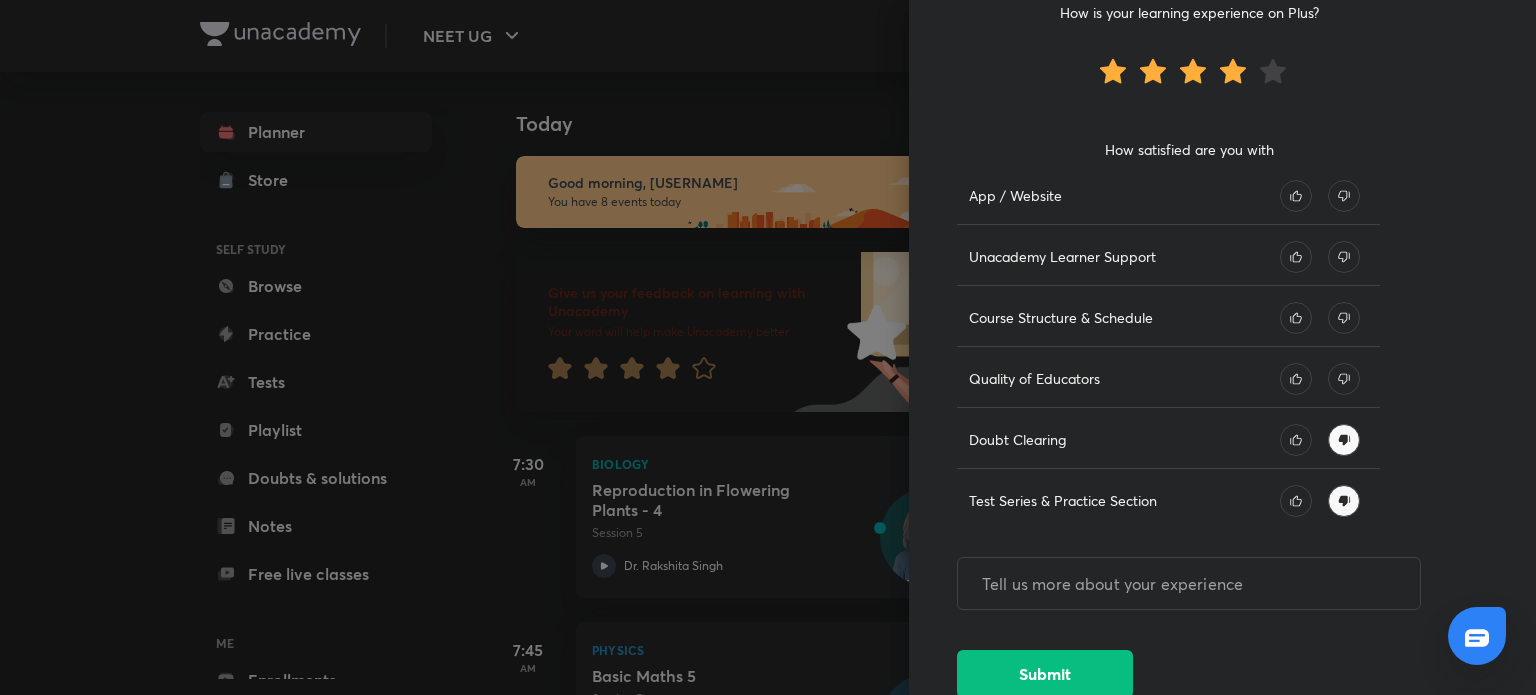 click 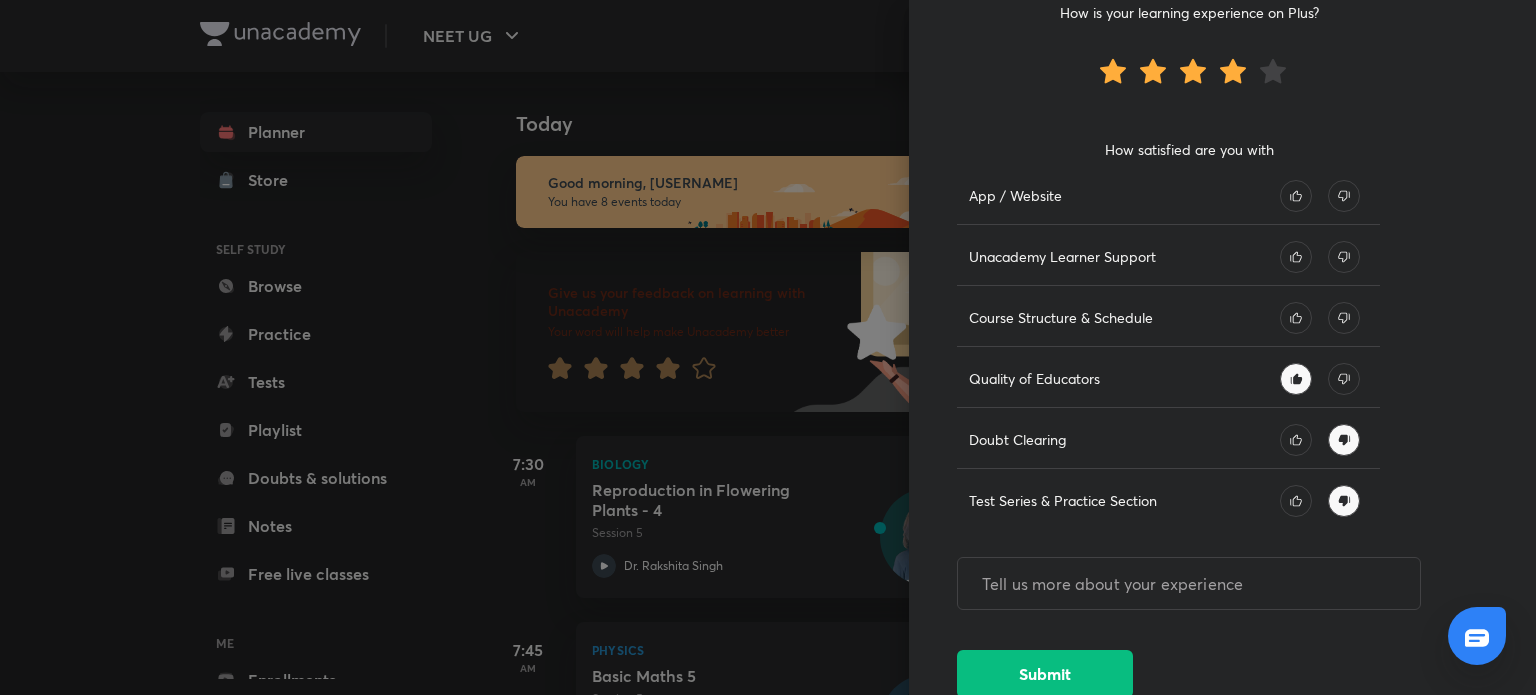 drag, startPoint x: 1287, startPoint y: 299, endPoint x: 1285, endPoint y: 312, distance: 13.152946 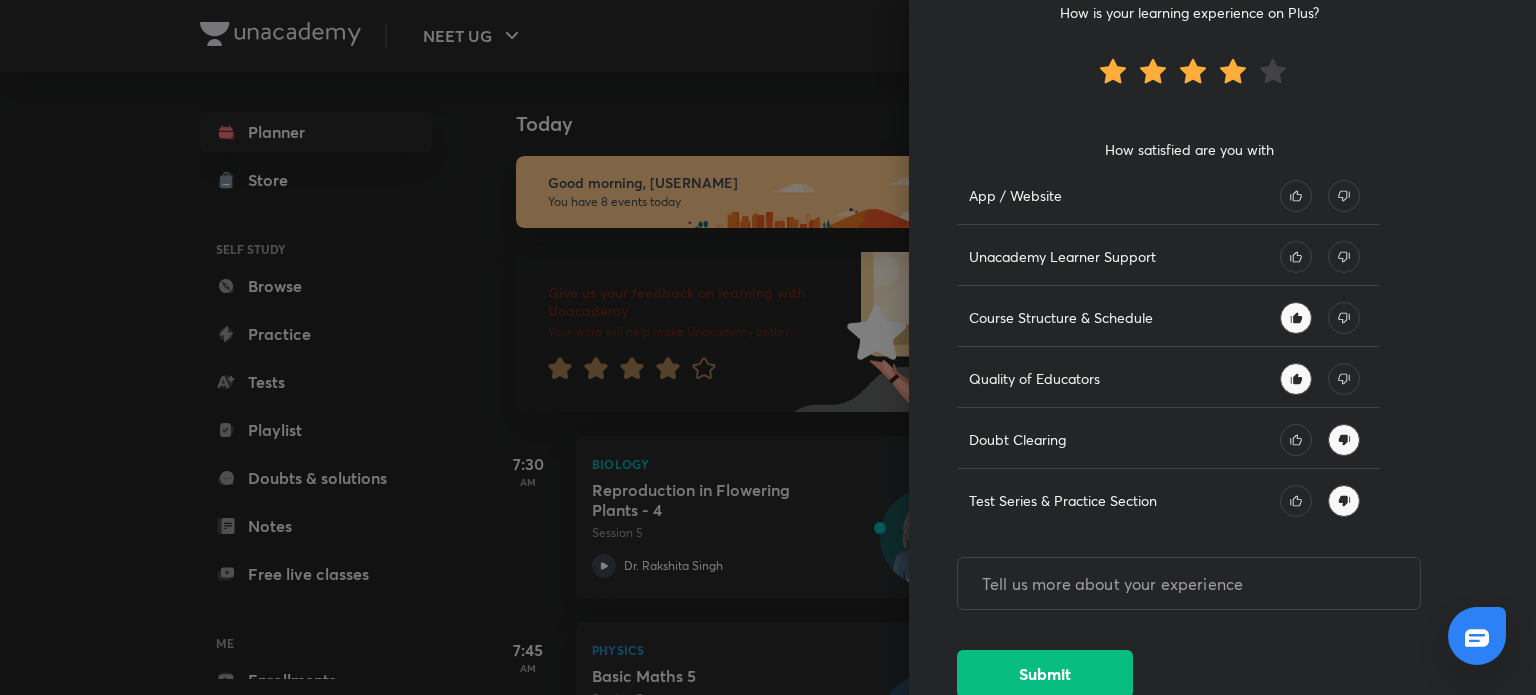 click 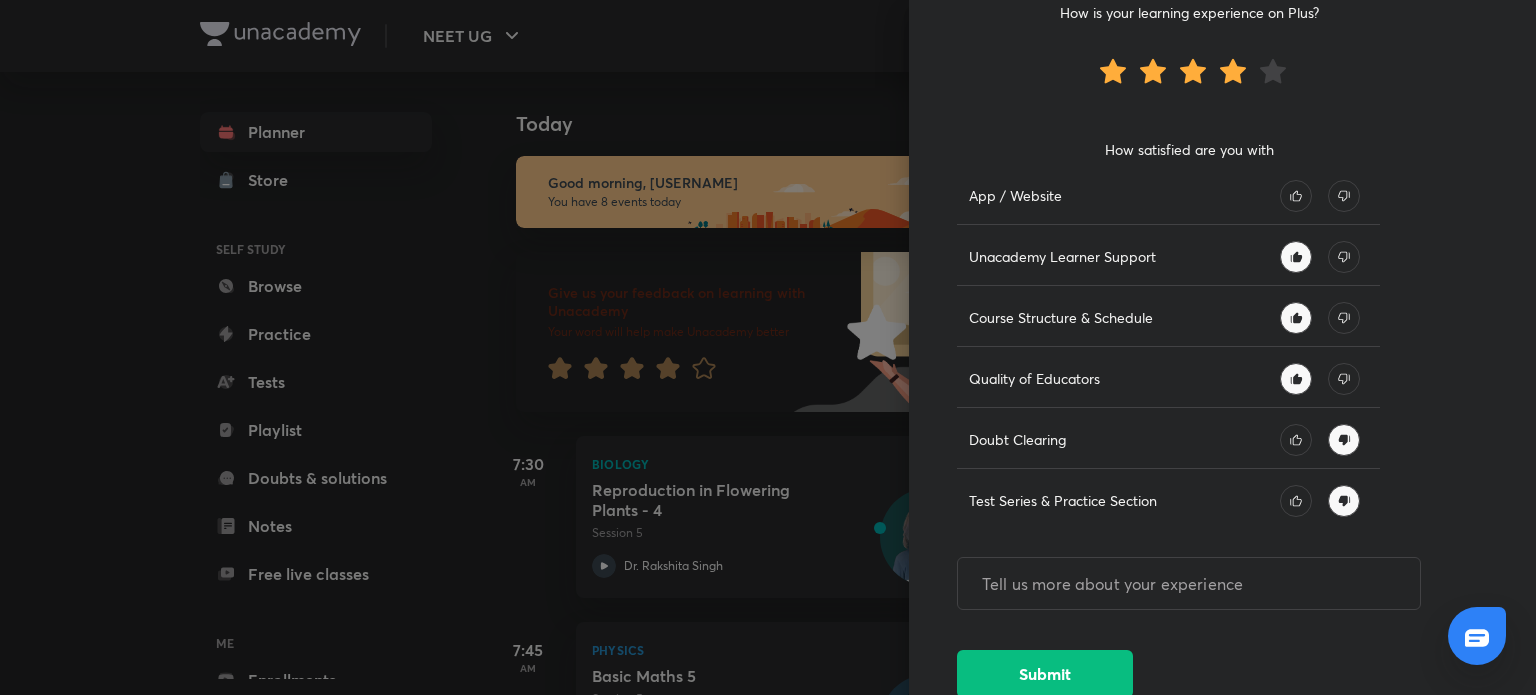 click 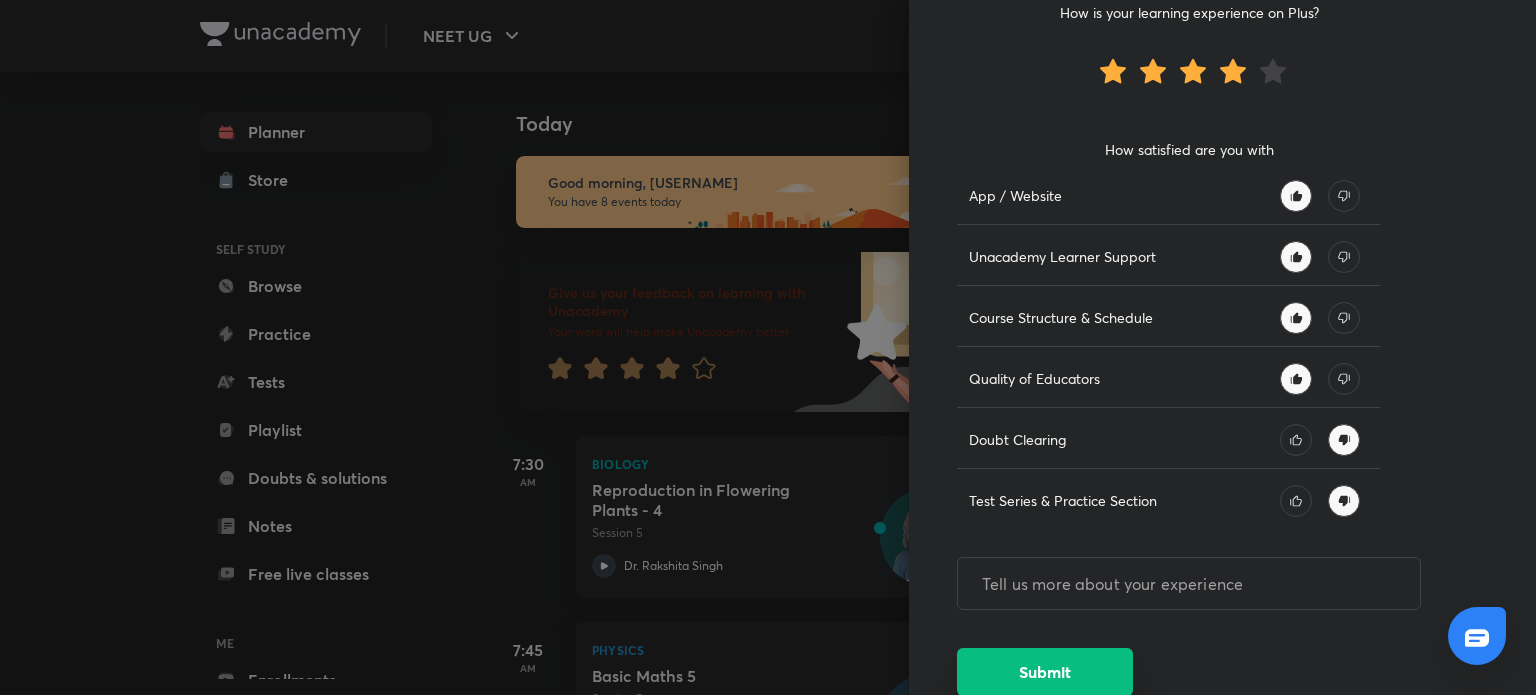 click on "Submit" at bounding box center [1045, 672] 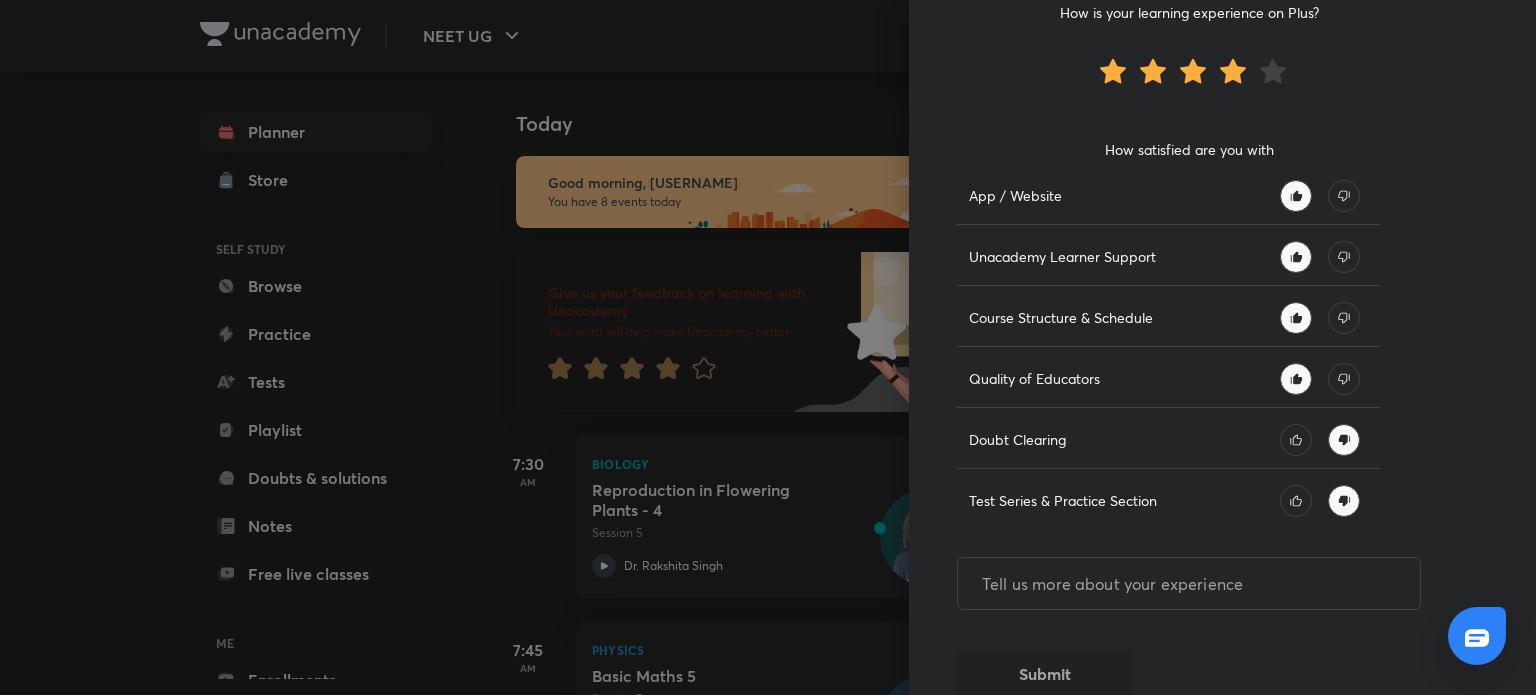 scroll, scrollTop: 0, scrollLeft: 0, axis: both 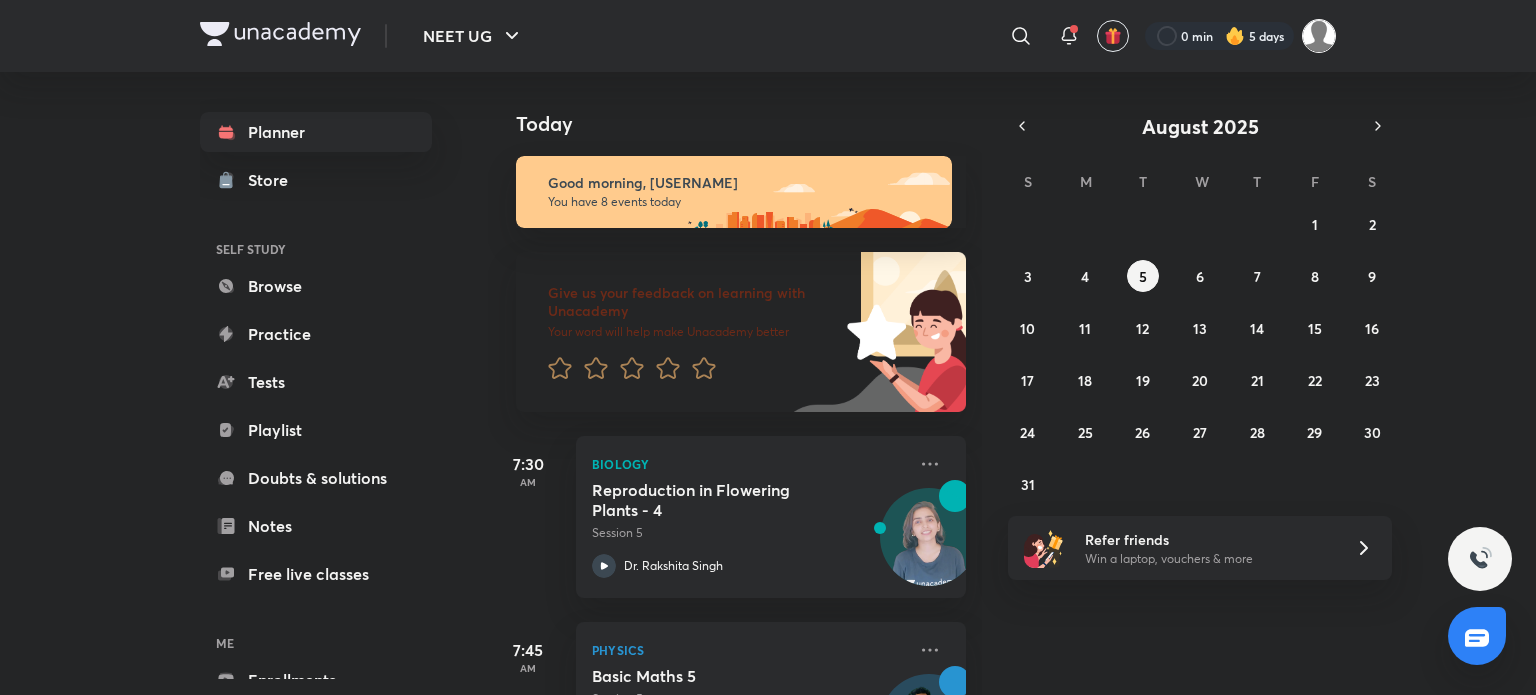 click at bounding box center [1319, 36] 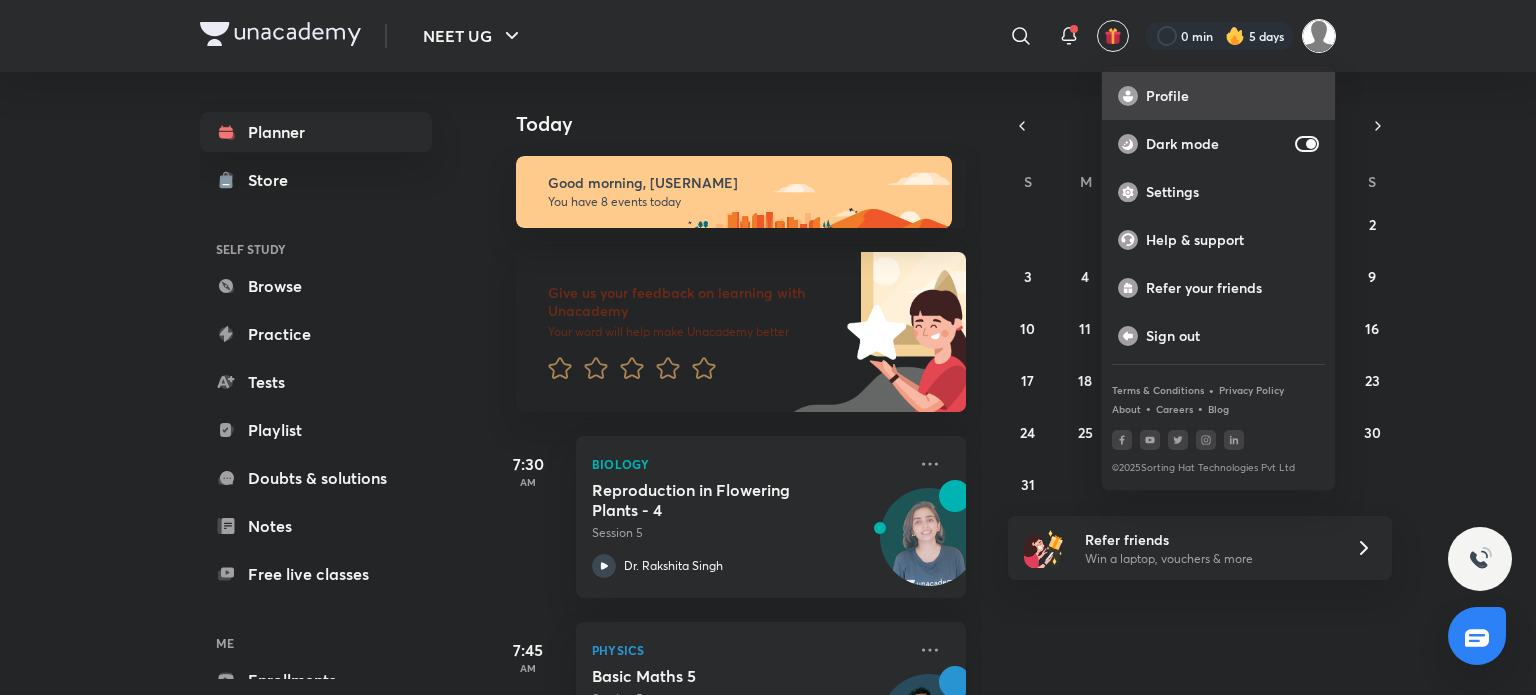 click on "Profile" at bounding box center [1232, 96] 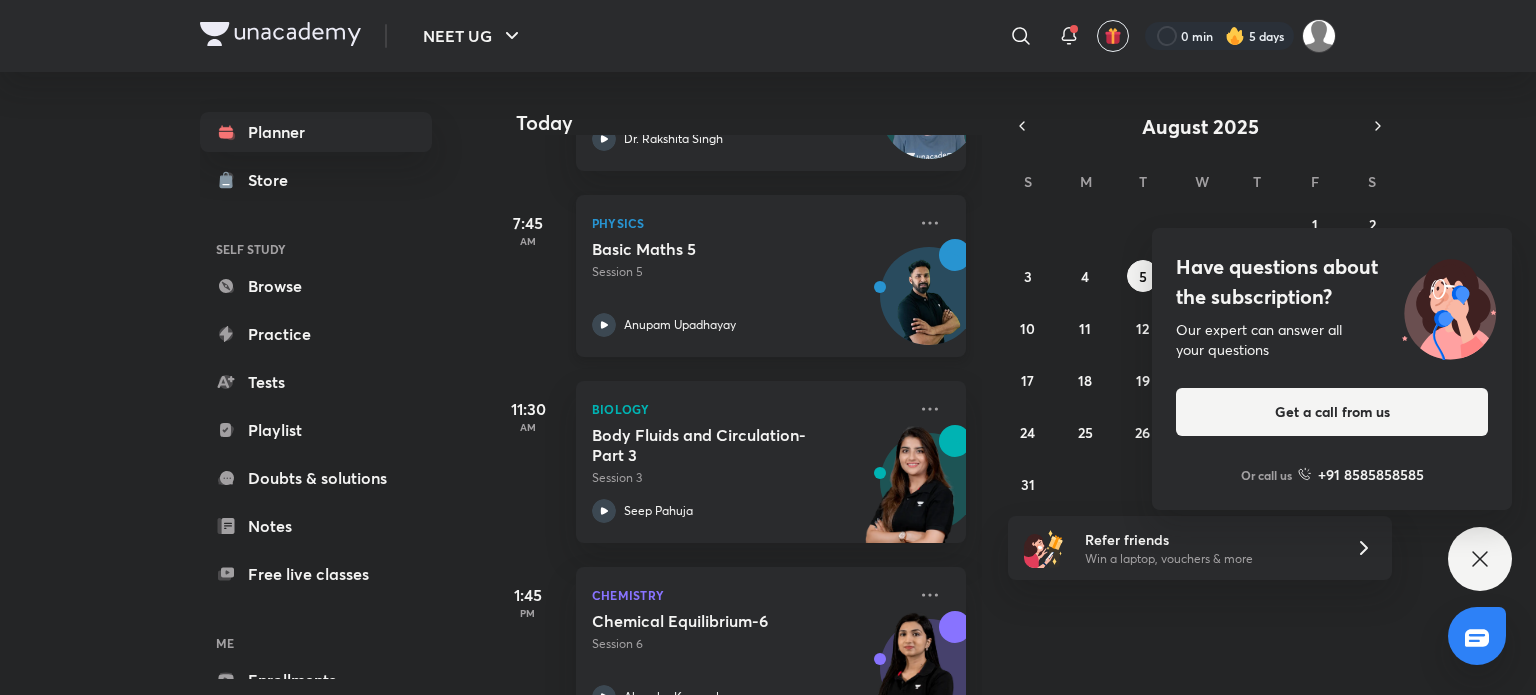 scroll, scrollTop: 0, scrollLeft: 0, axis: both 